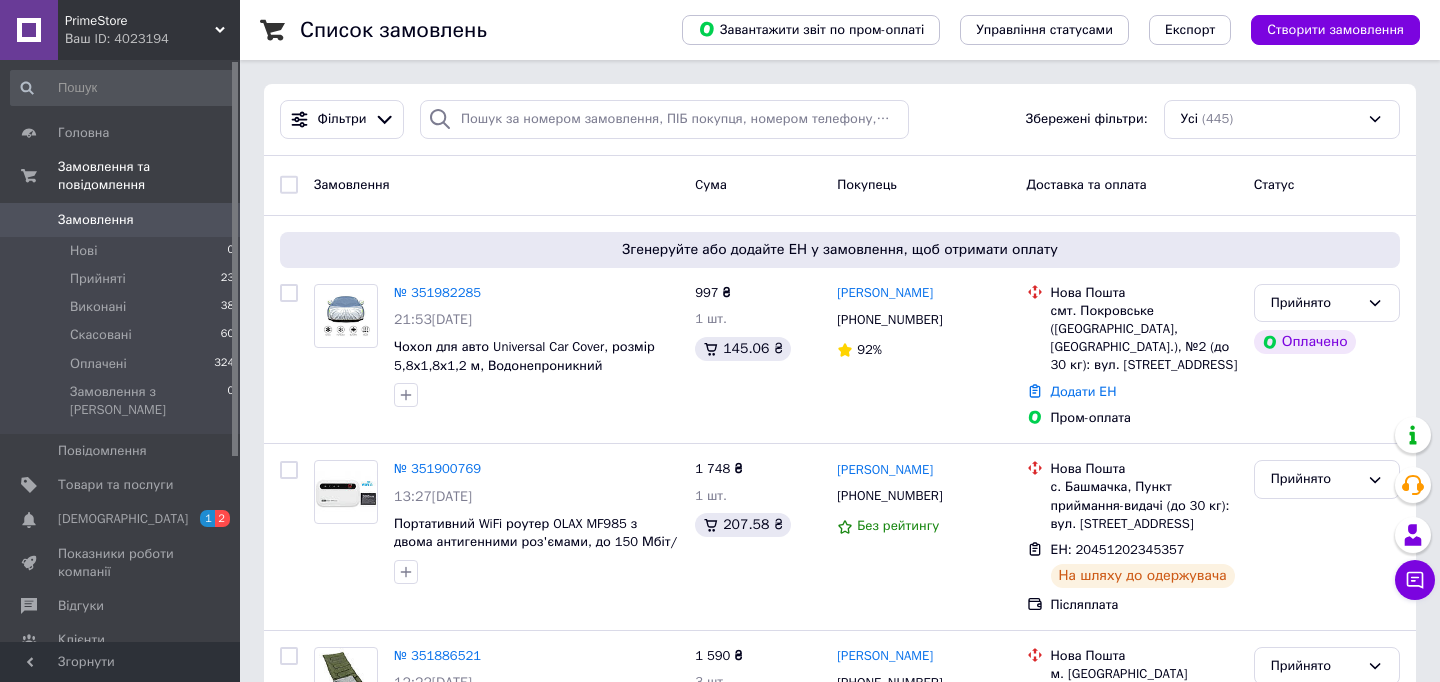 scroll, scrollTop: 35, scrollLeft: 0, axis: vertical 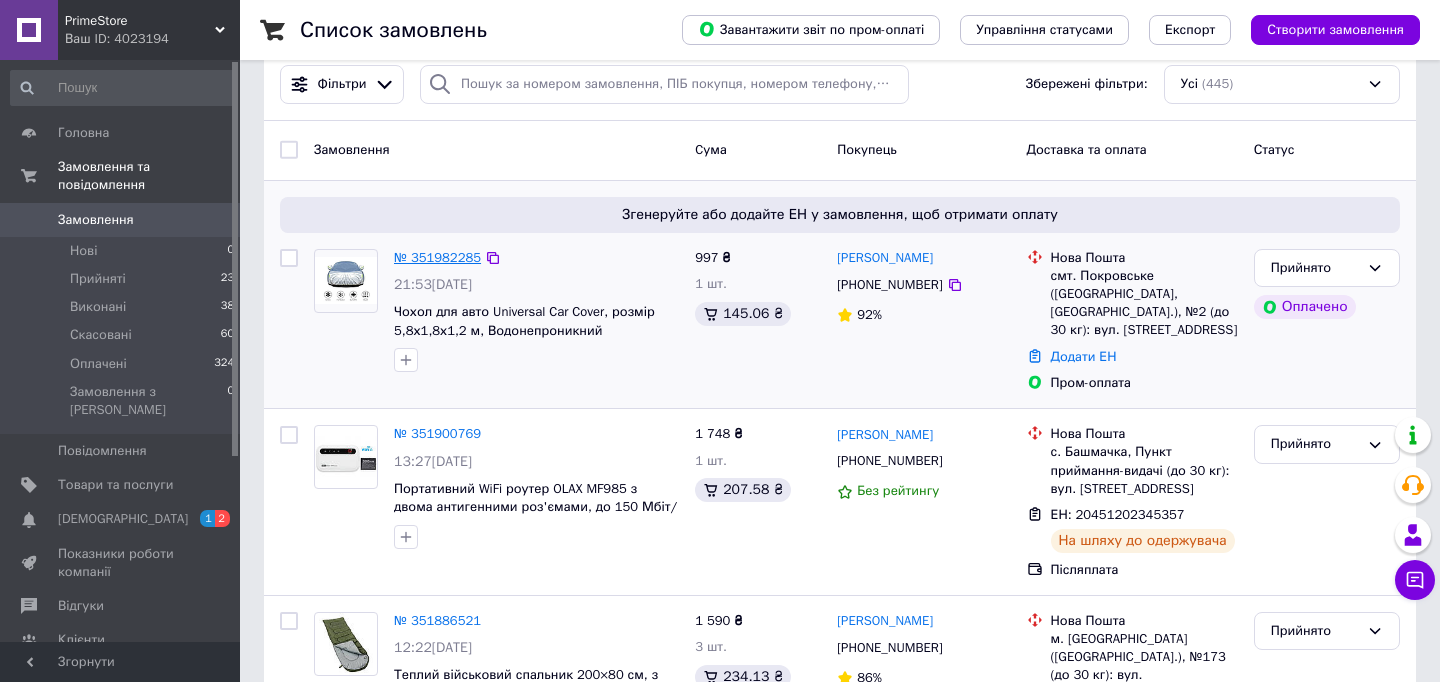 click on "№ 351982285" at bounding box center (437, 257) 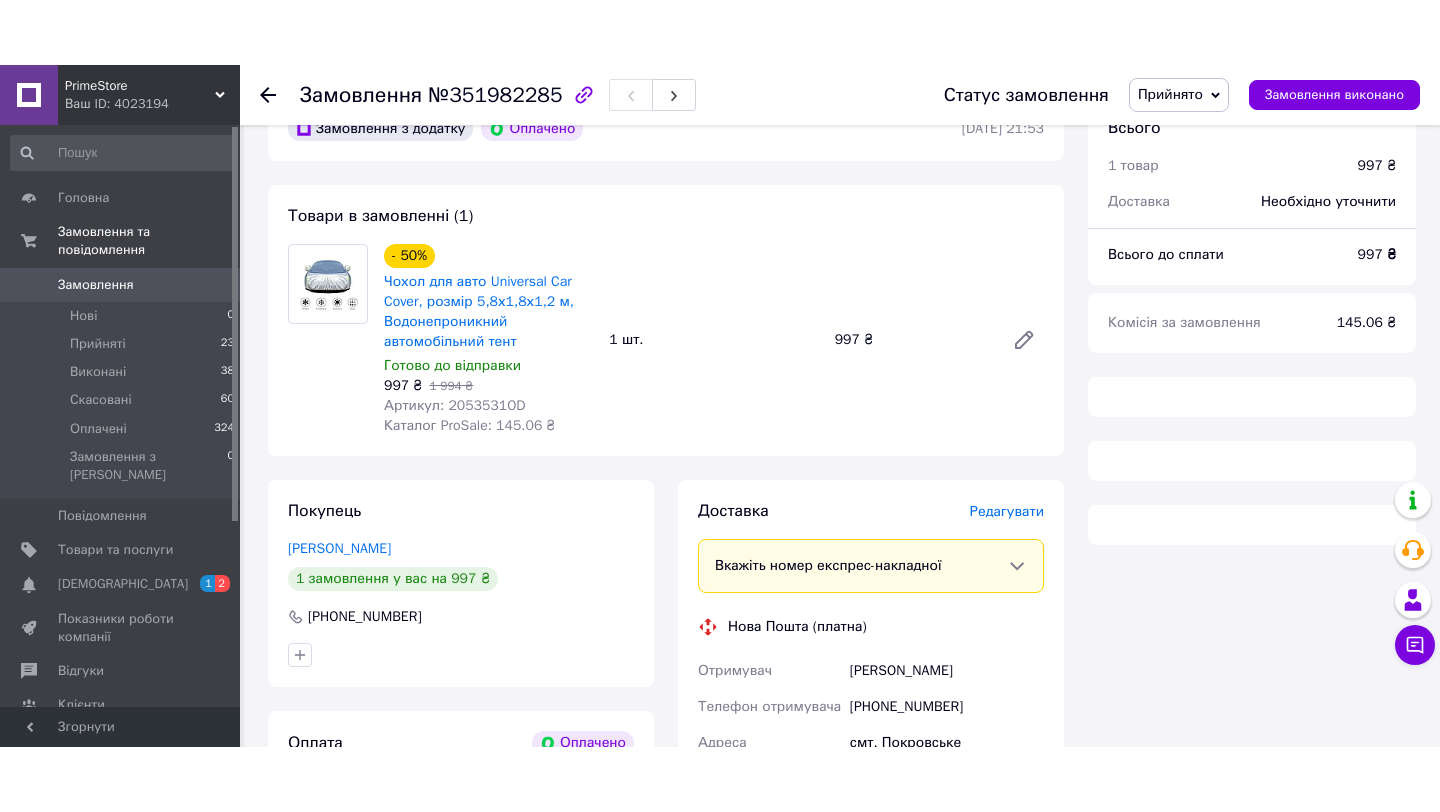 scroll, scrollTop: 117, scrollLeft: 0, axis: vertical 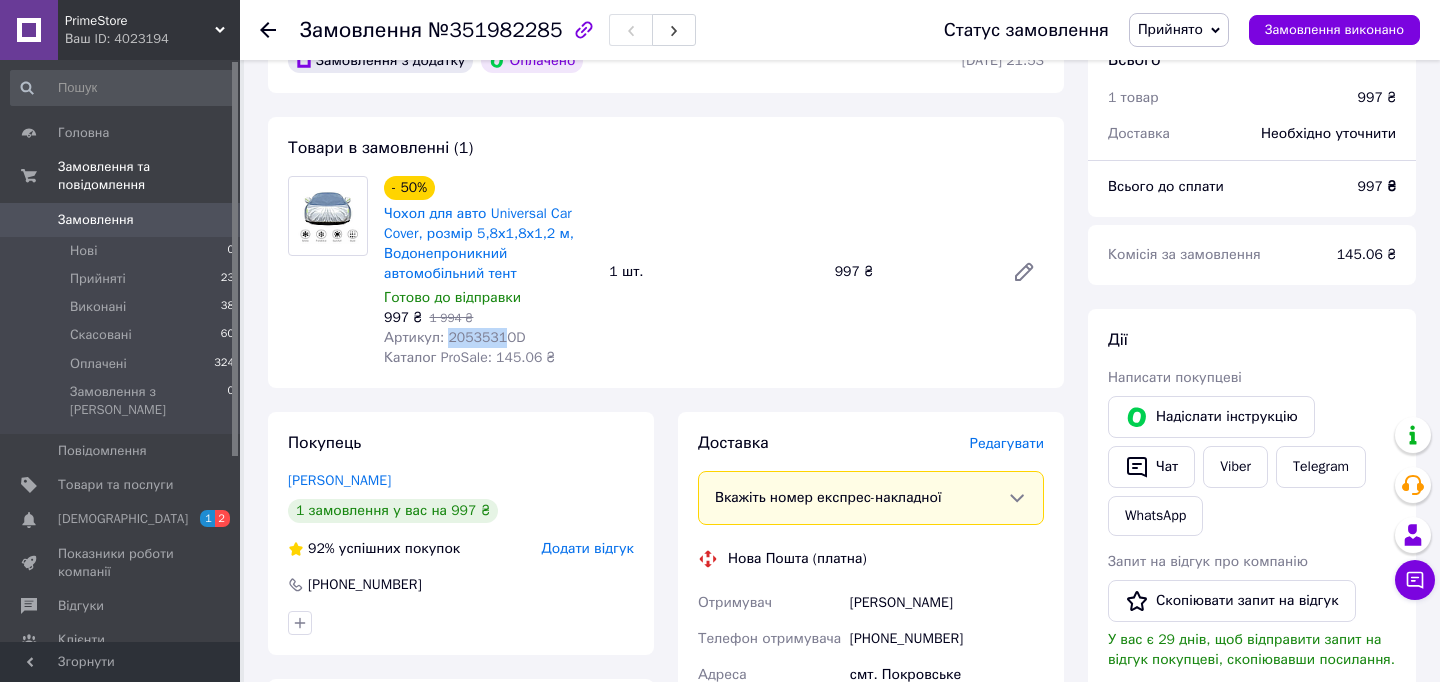 drag, startPoint x: 506, startPoint y: 338, endPoint x: 451, endPoint y: 342, distance: 55.145264 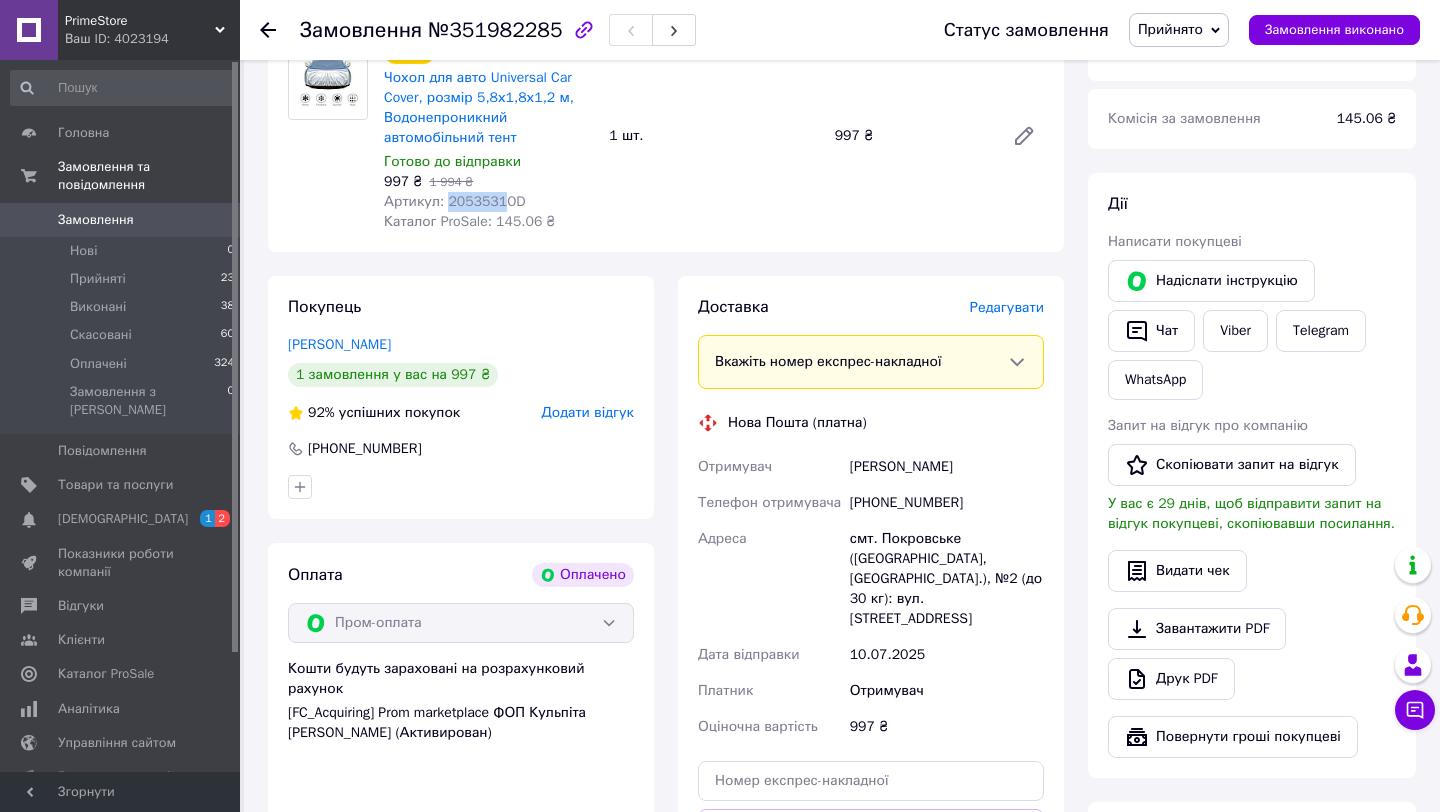 scroll, scrollTop: 259, scrollLeft: 0, axis: vertical 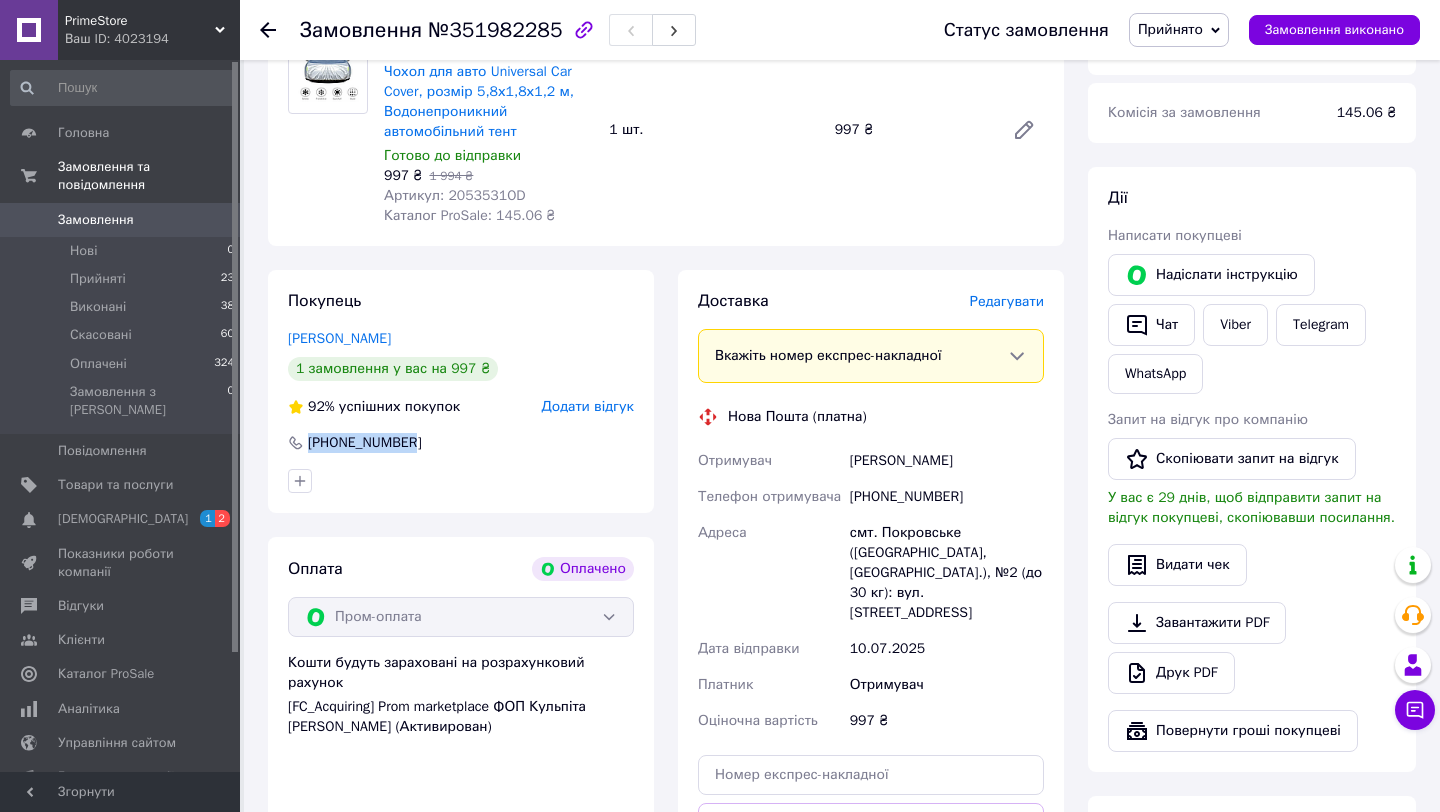 drag, startPoint x: 426, startPoint y: 441, endPoint x: 295, endPoint y: 436, distance: 131.09538 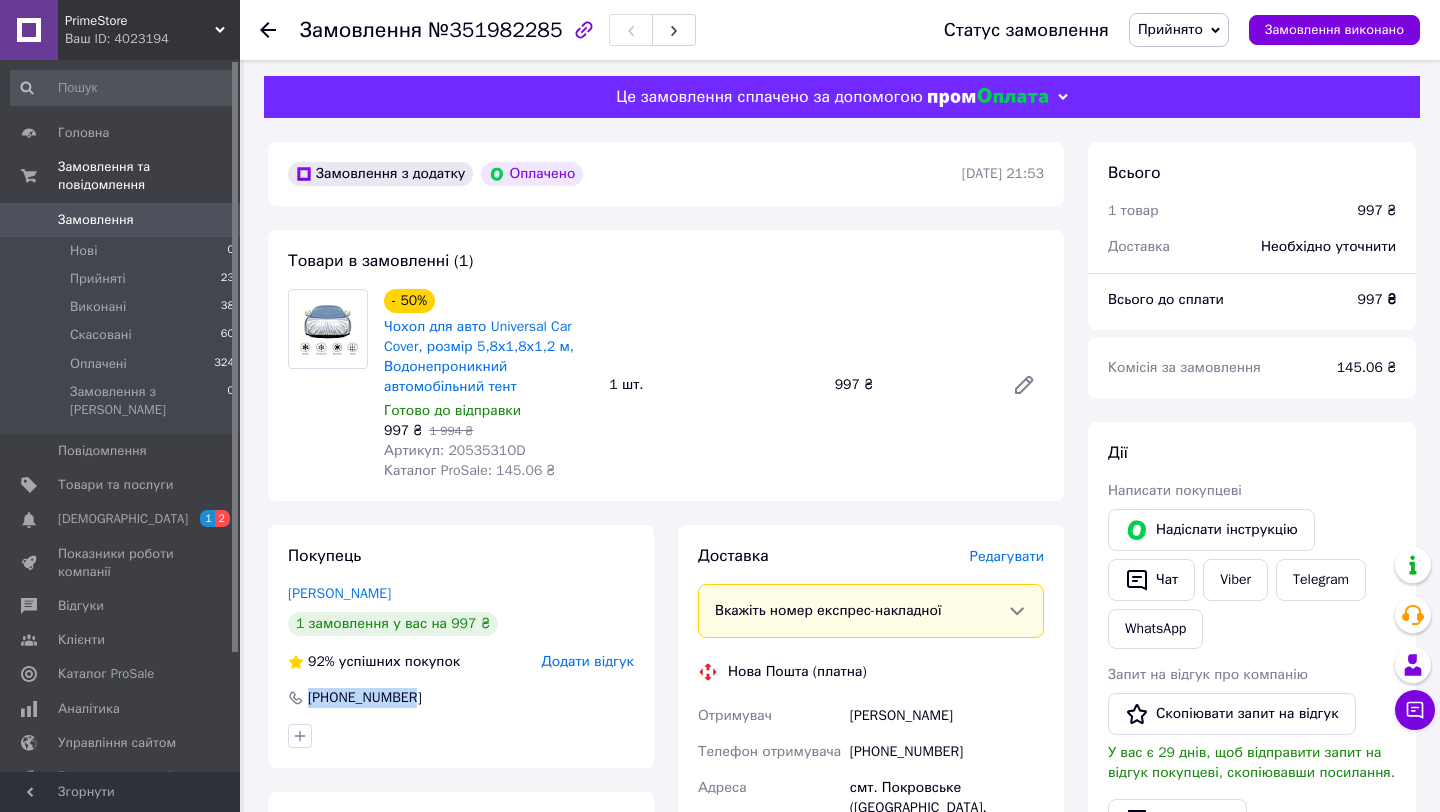 scroll, scrollTop: 5, scrollLeft: 0, axis: vertical 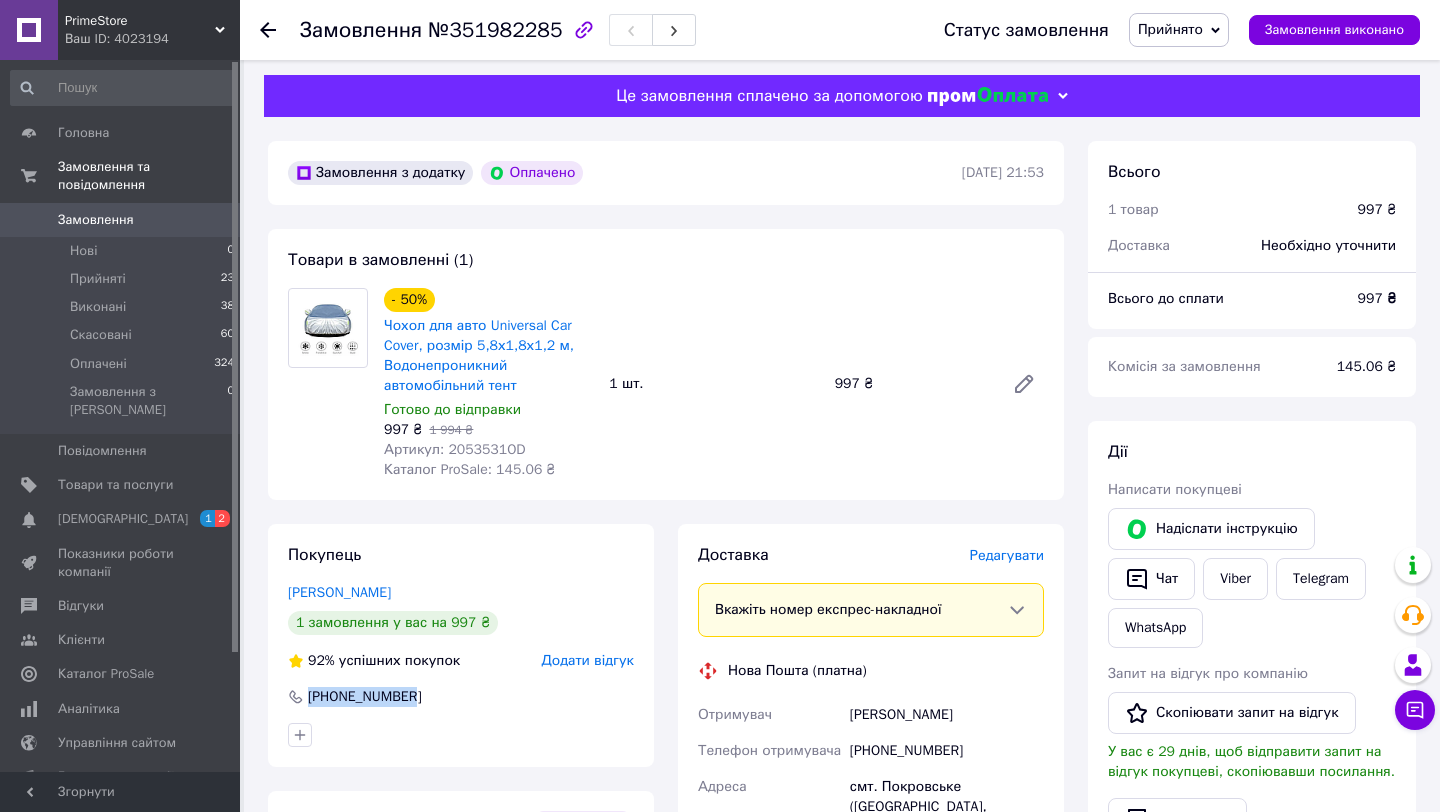 click on "Замовлення" at bounding box center [121, 220] 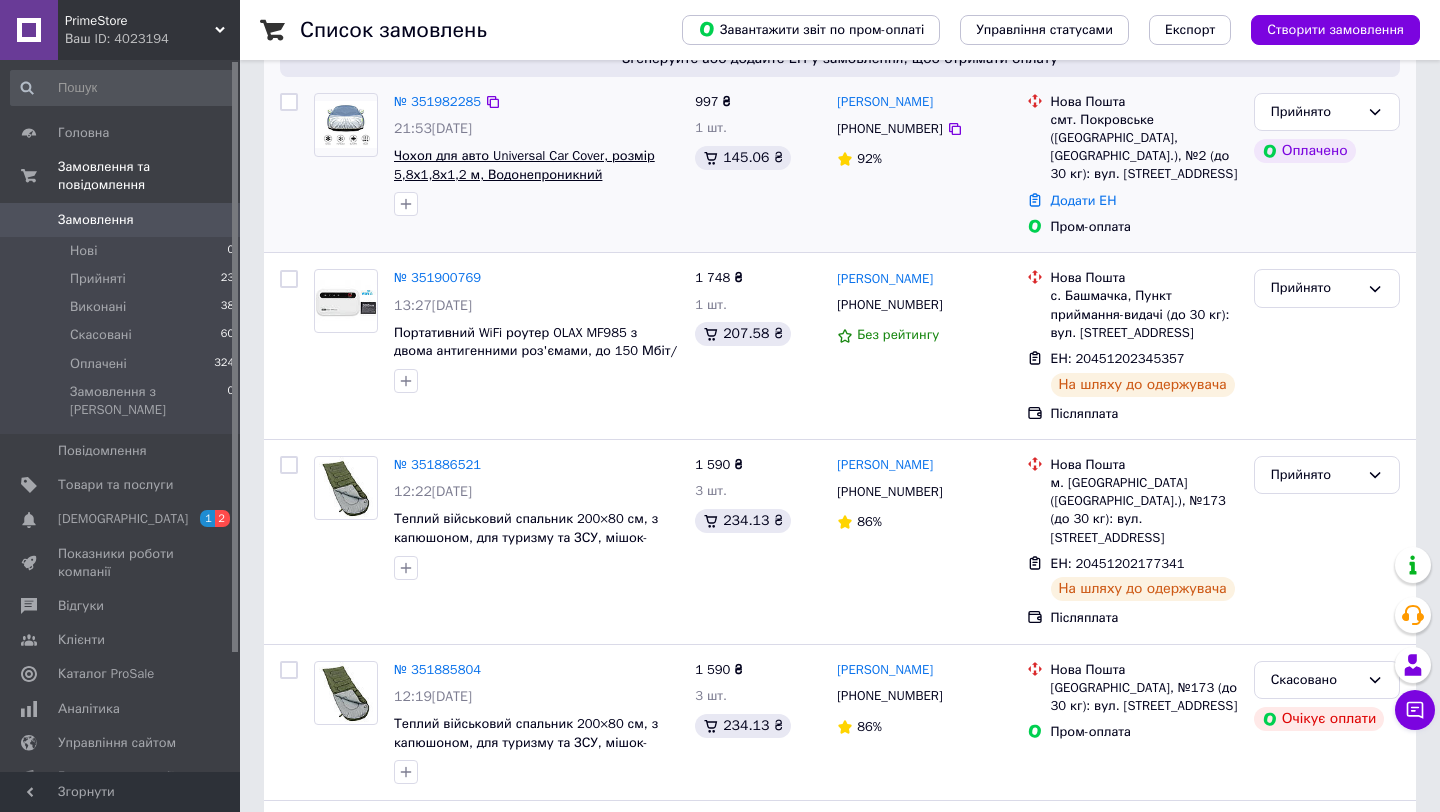 scroll, scrollTop: 203, scrollLeft: 0, axis: vertical 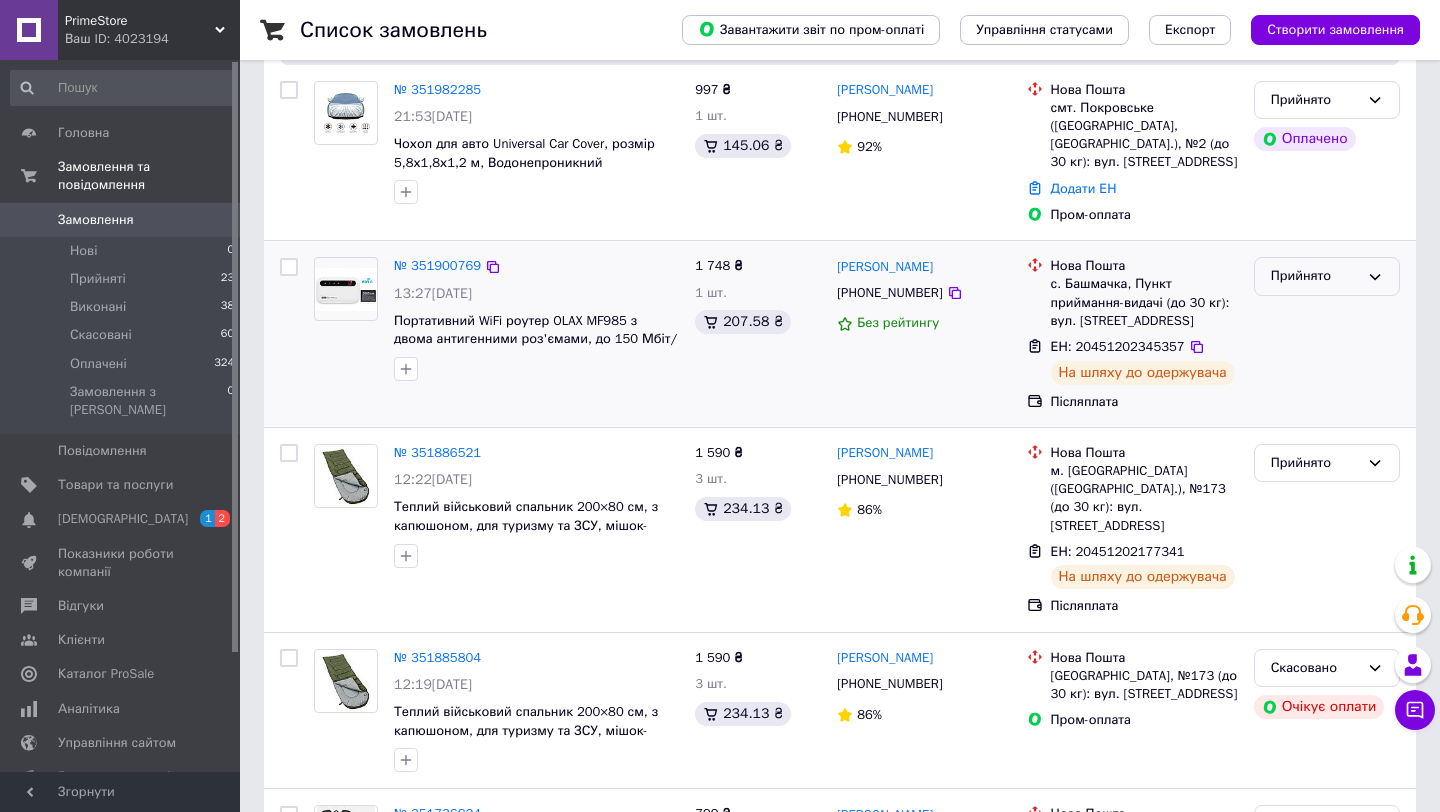 click on "Прийнято" at bounding box center (1315, 276) 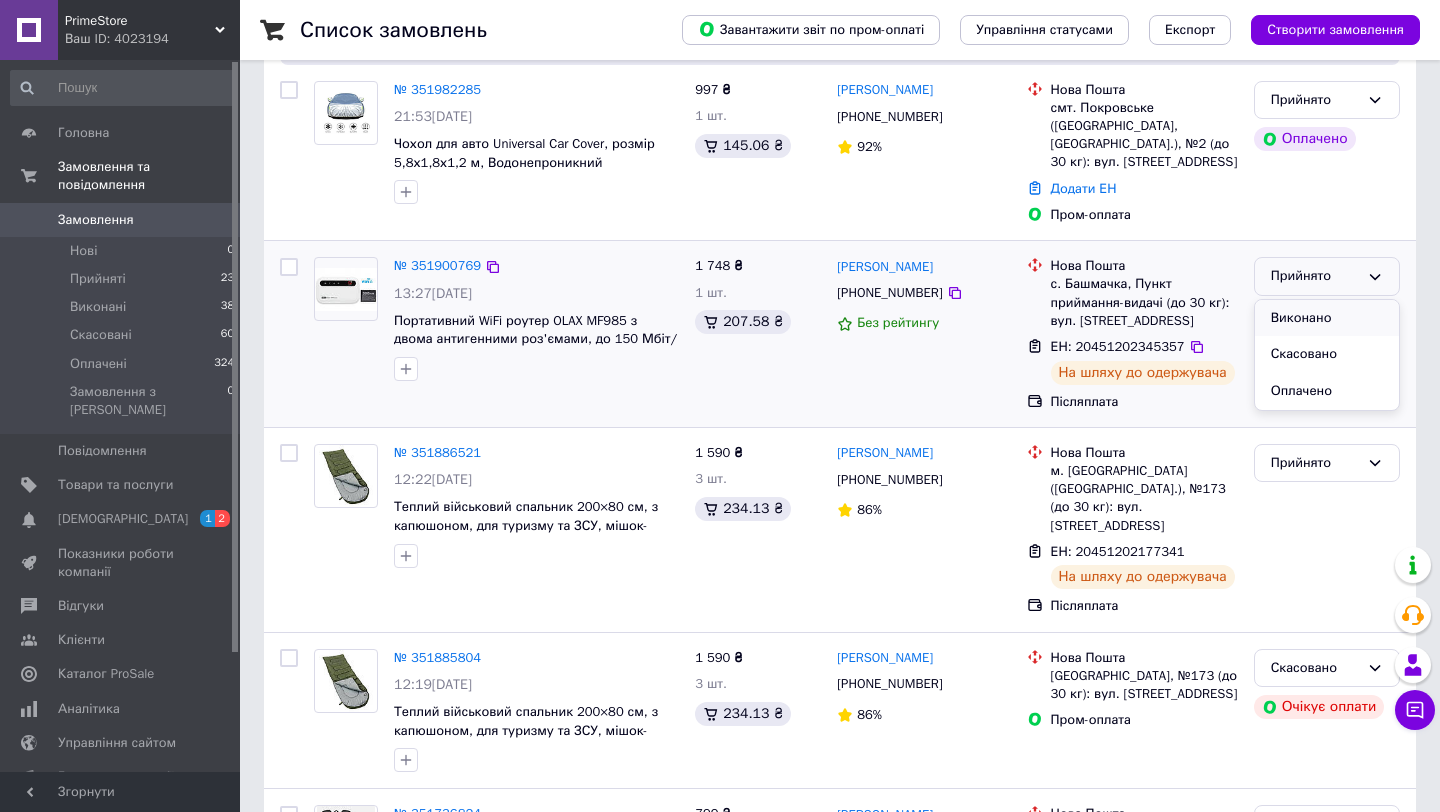 click on "Виконано" at bounding box center (1327, 318) 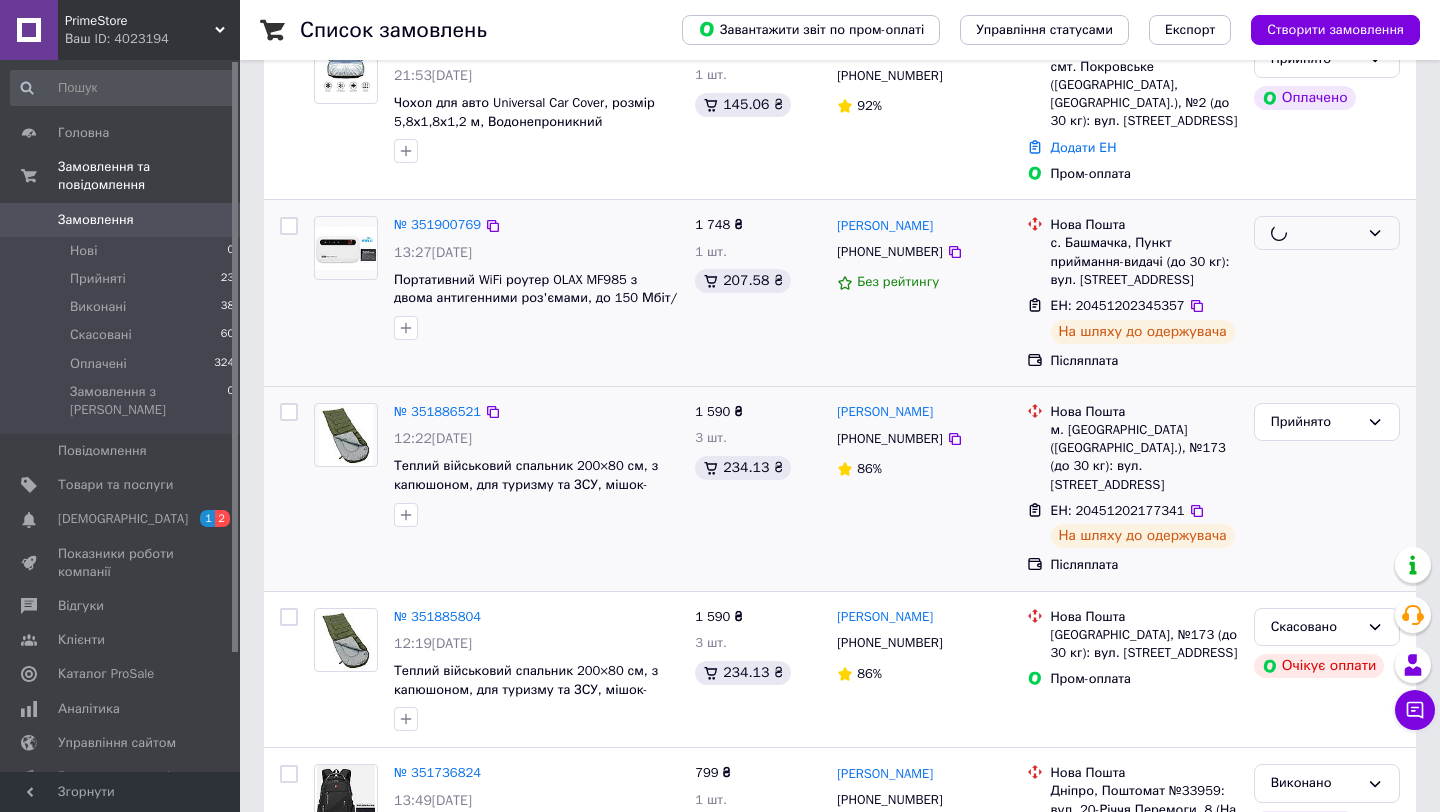 scroll, scrollTop: 265, scrollLeft: 0, axis: vertical 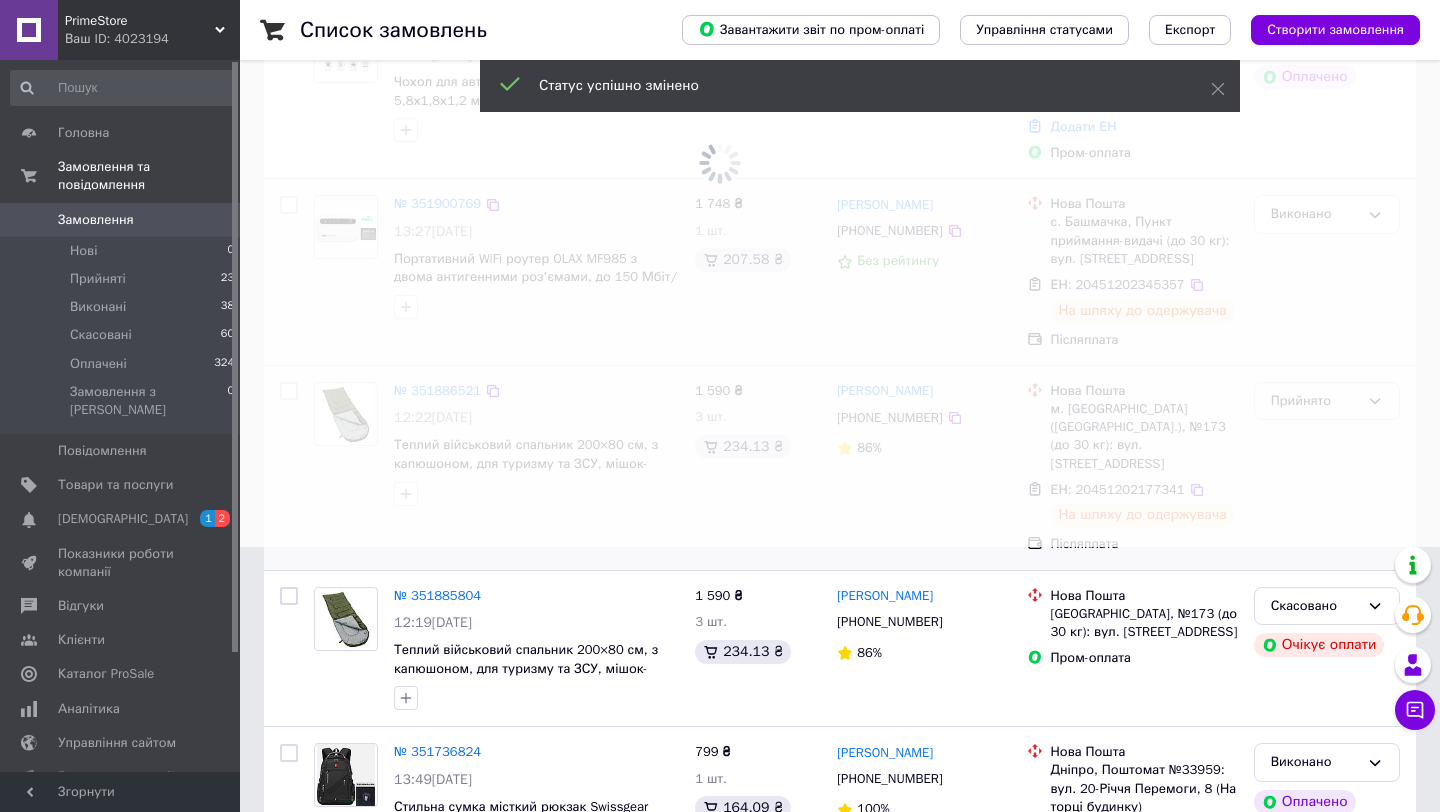 click at bounding box center [720, 141] 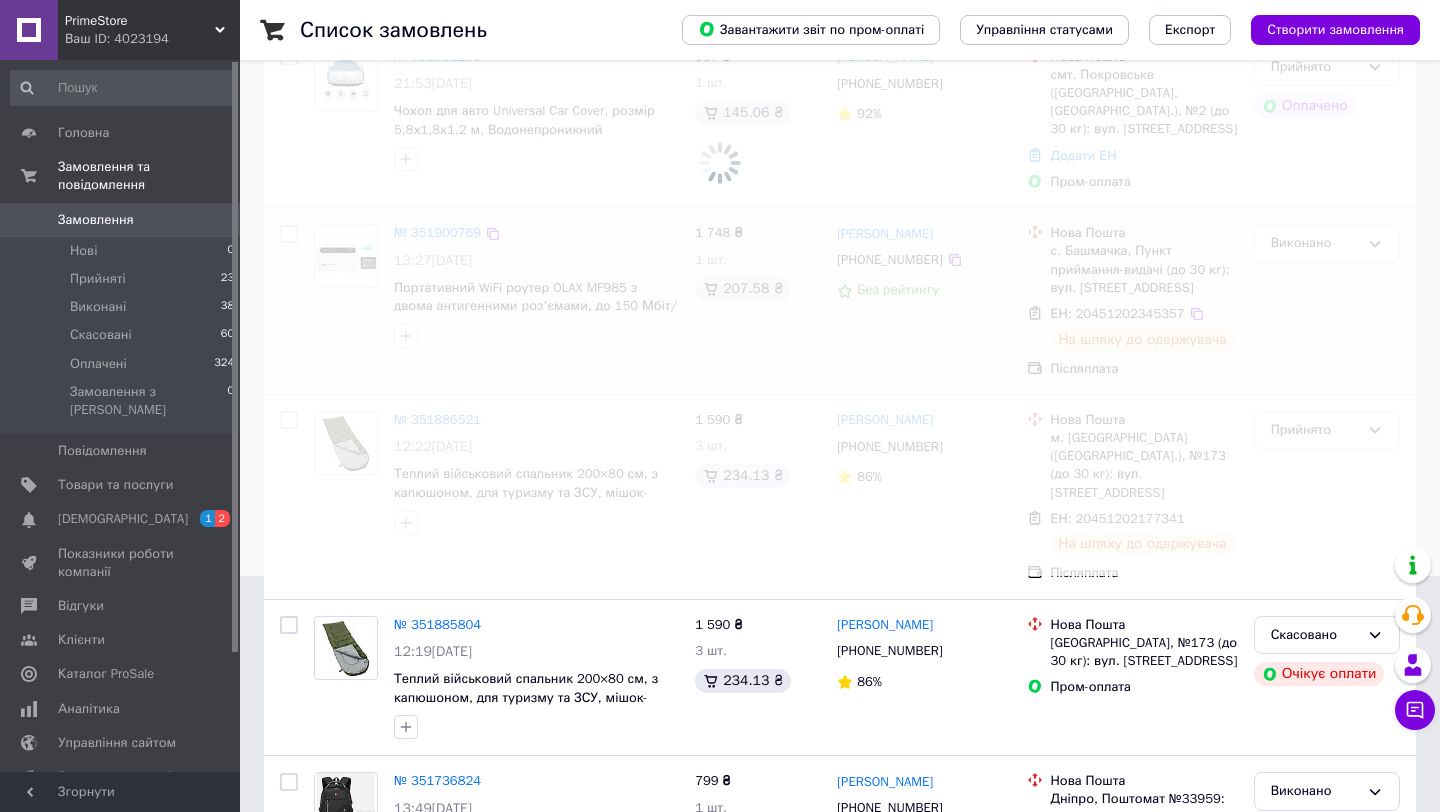 scroll, scrollTop: 225, scrollLeft: 0, axis: vertical 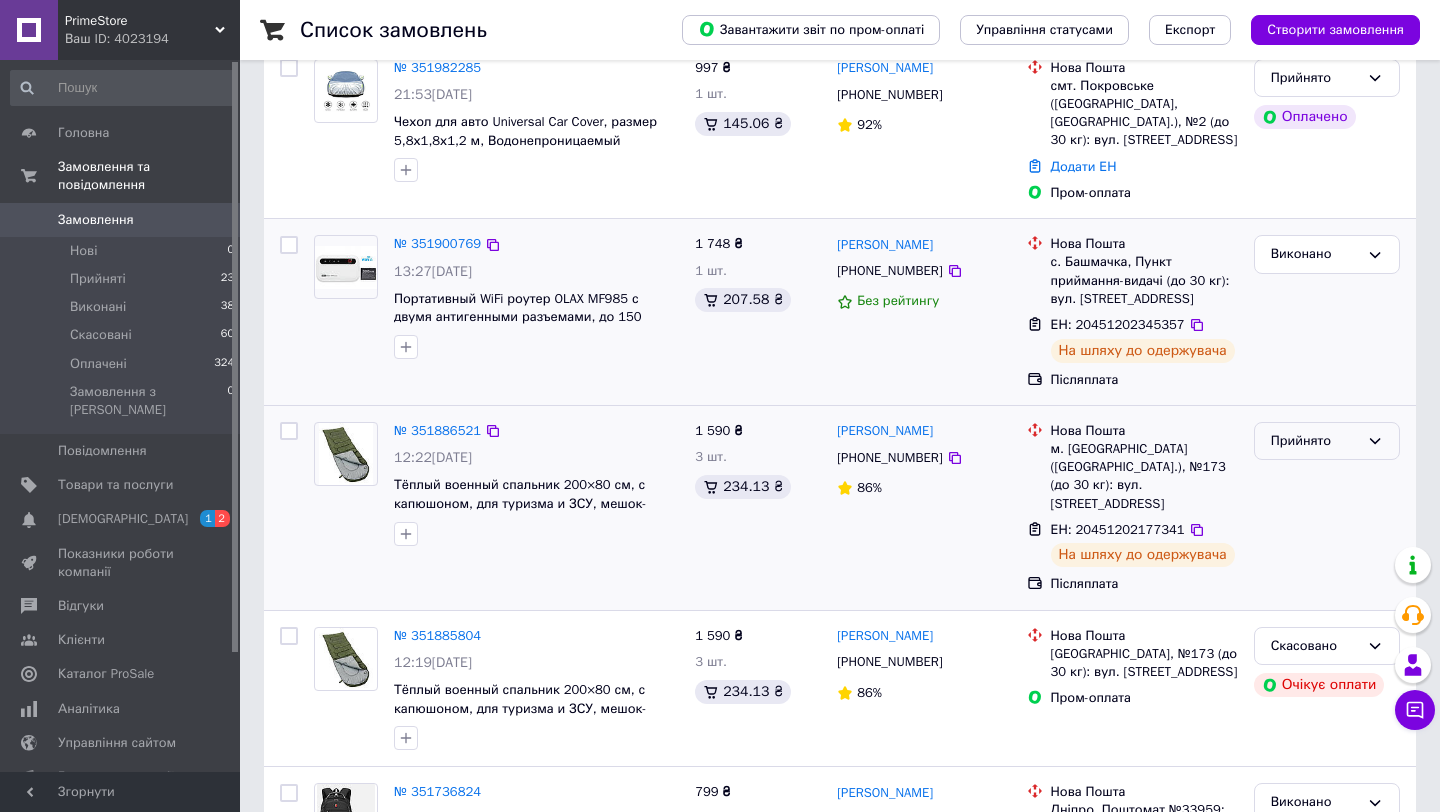 click on "Прийнято" at bounding box center (1315, 441) 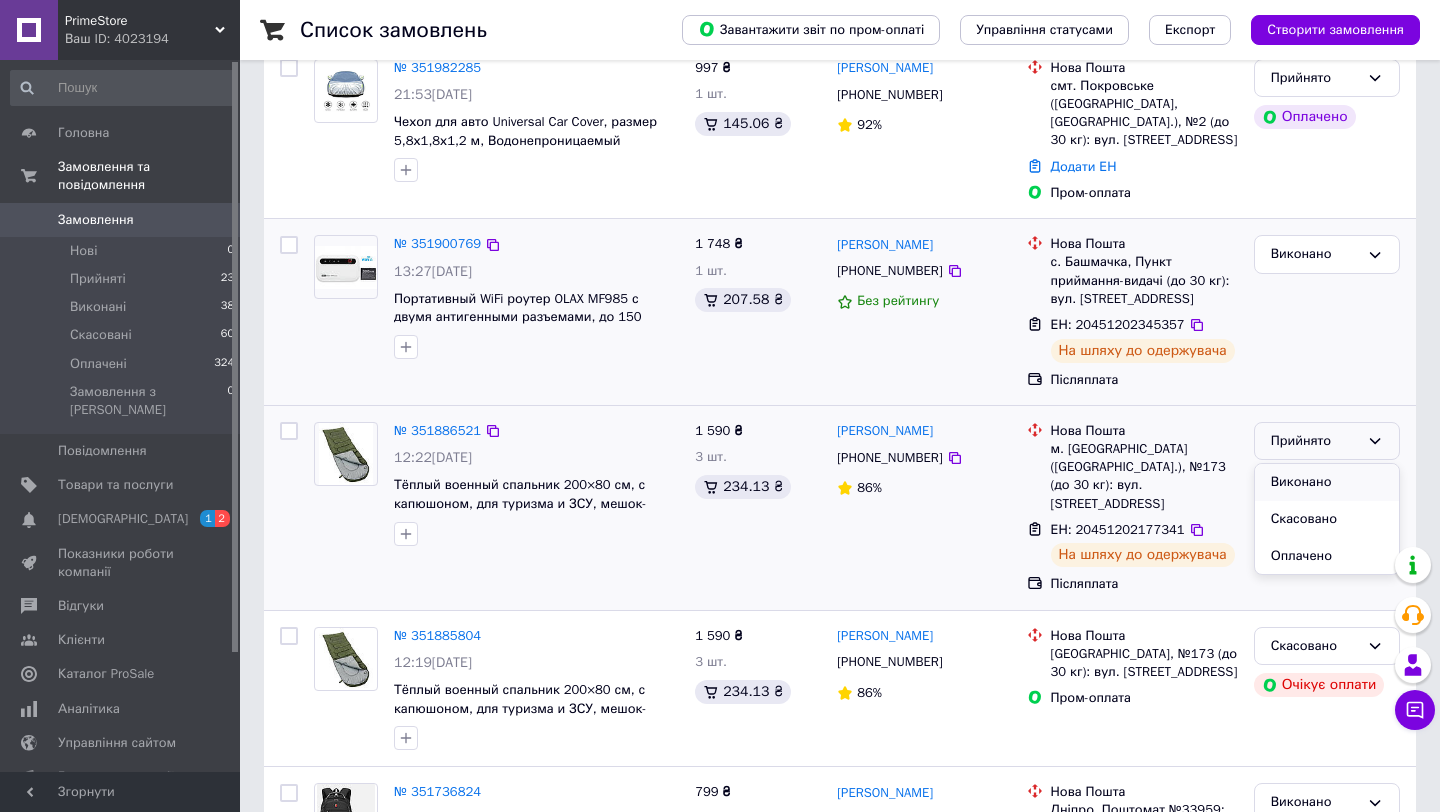 click on "Виконано" at bounding box center (1327, 482) 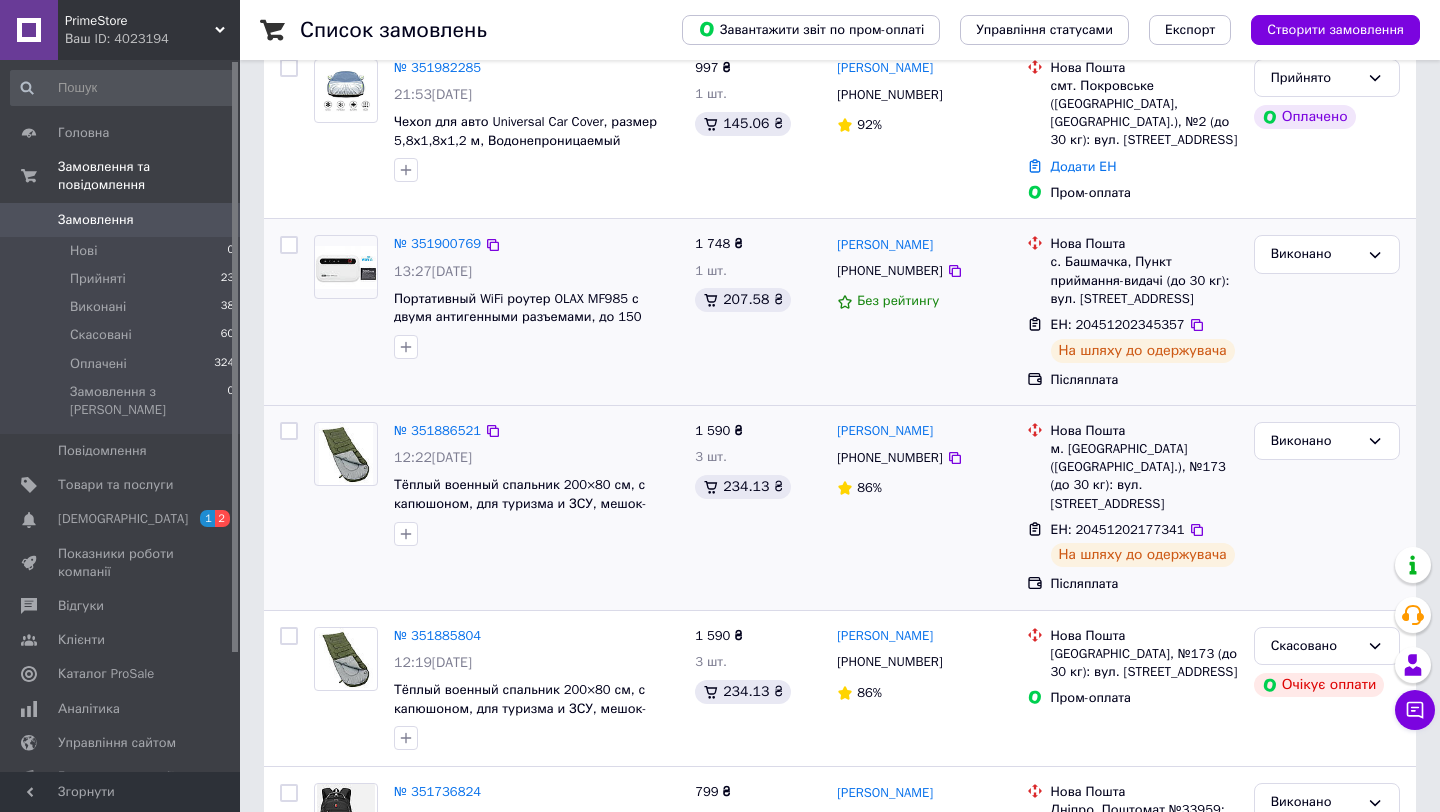 scroll, scrollTop: 0, scrollLeft: 0, axis: both 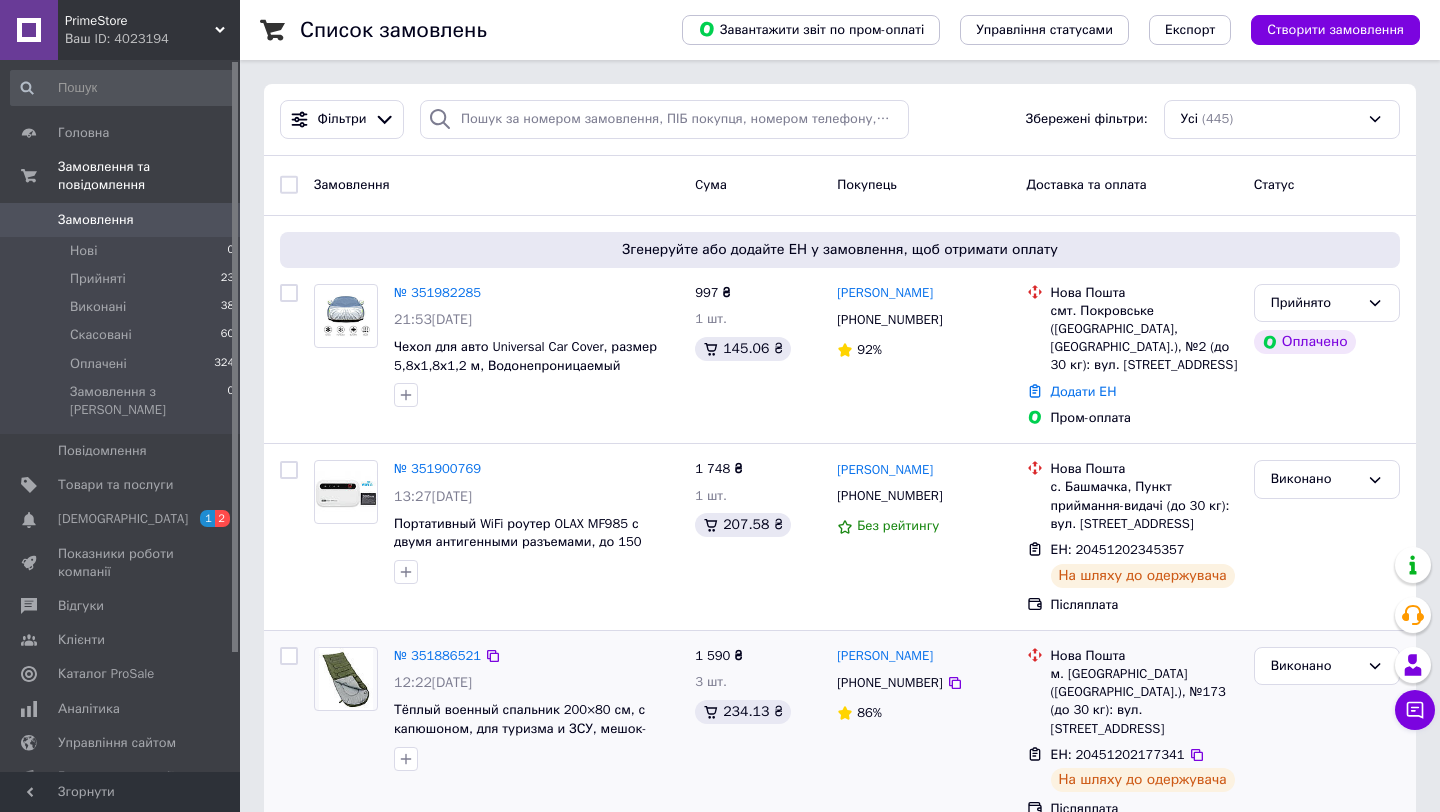 click on "Замовлення" at bounding box center (496, 185) 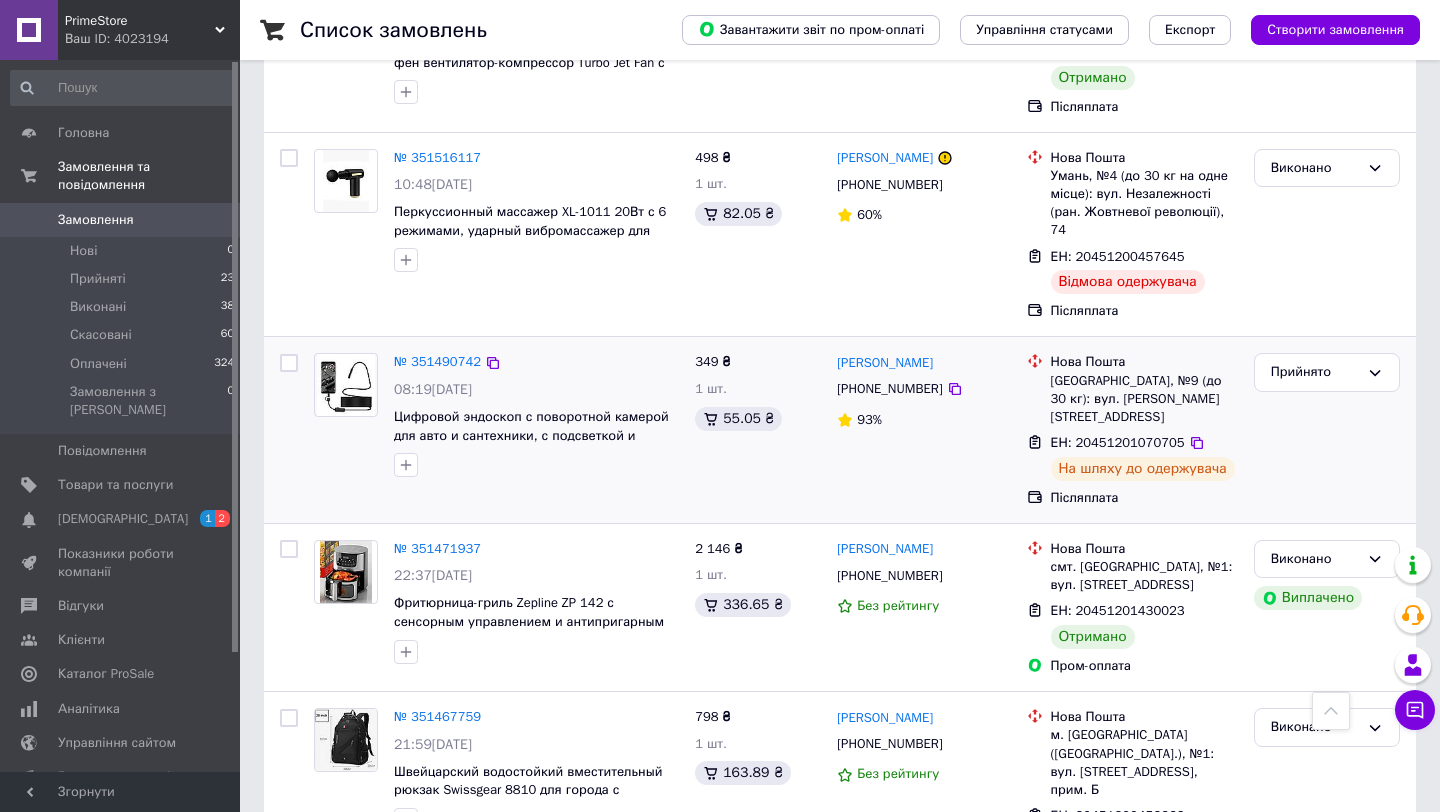 scroll, scrollTop: 2044, scrollLeft: 0, axis: vertical 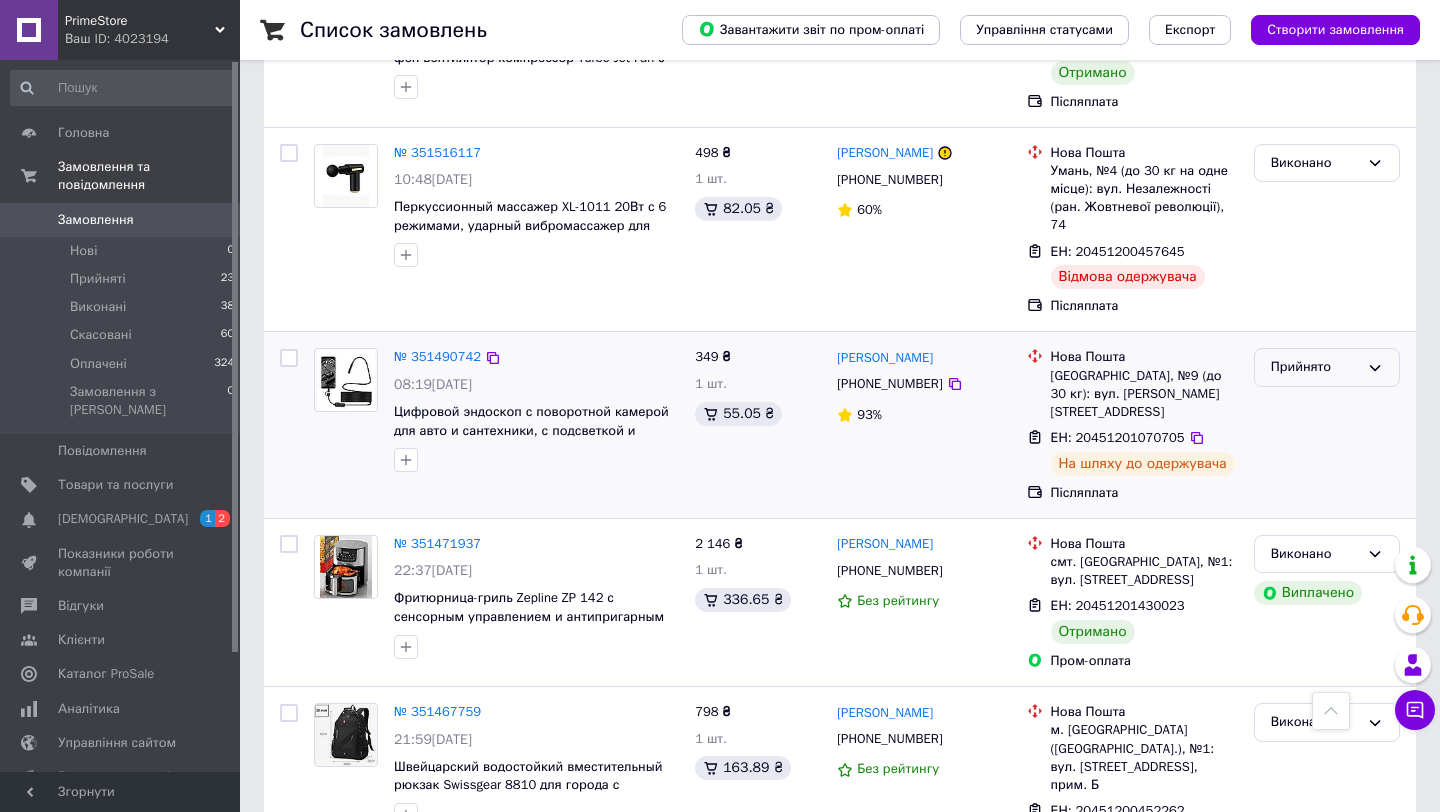 click on "Прийнято" at bounding box center (1315, 367) 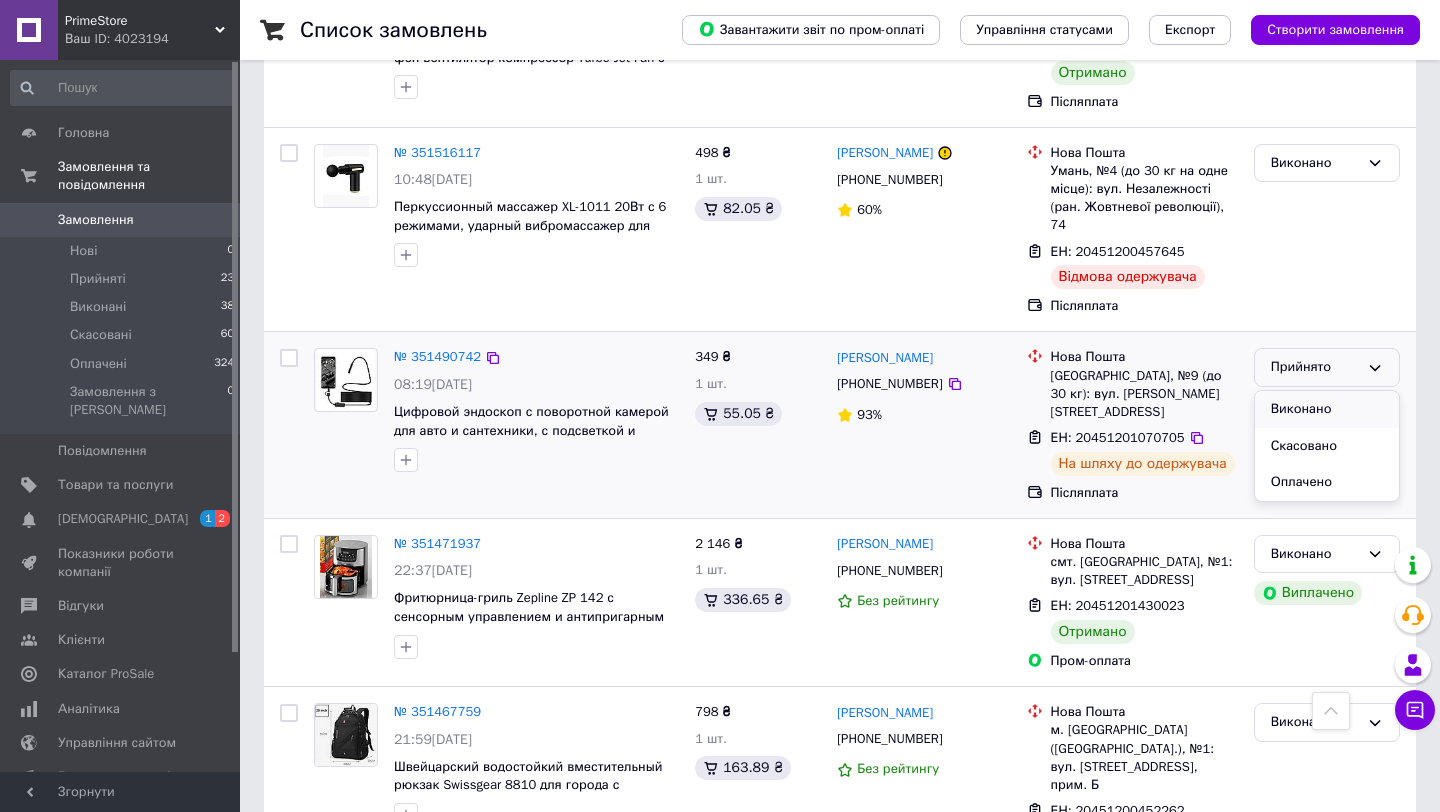 click on "Виконано" at bounding box center [1327, 409] 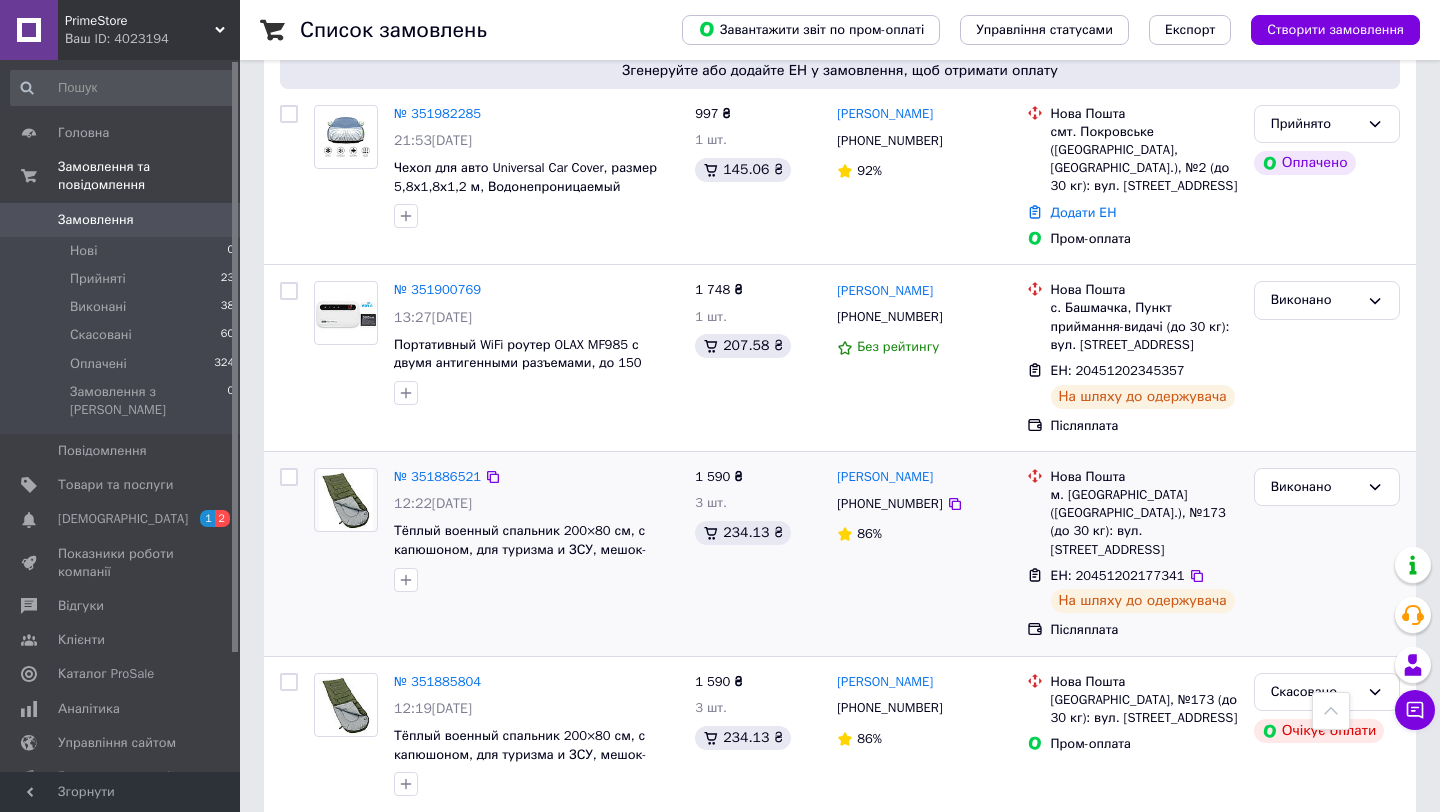 scroll, scrollTop: 0, scrollLeft: 0, axis: both 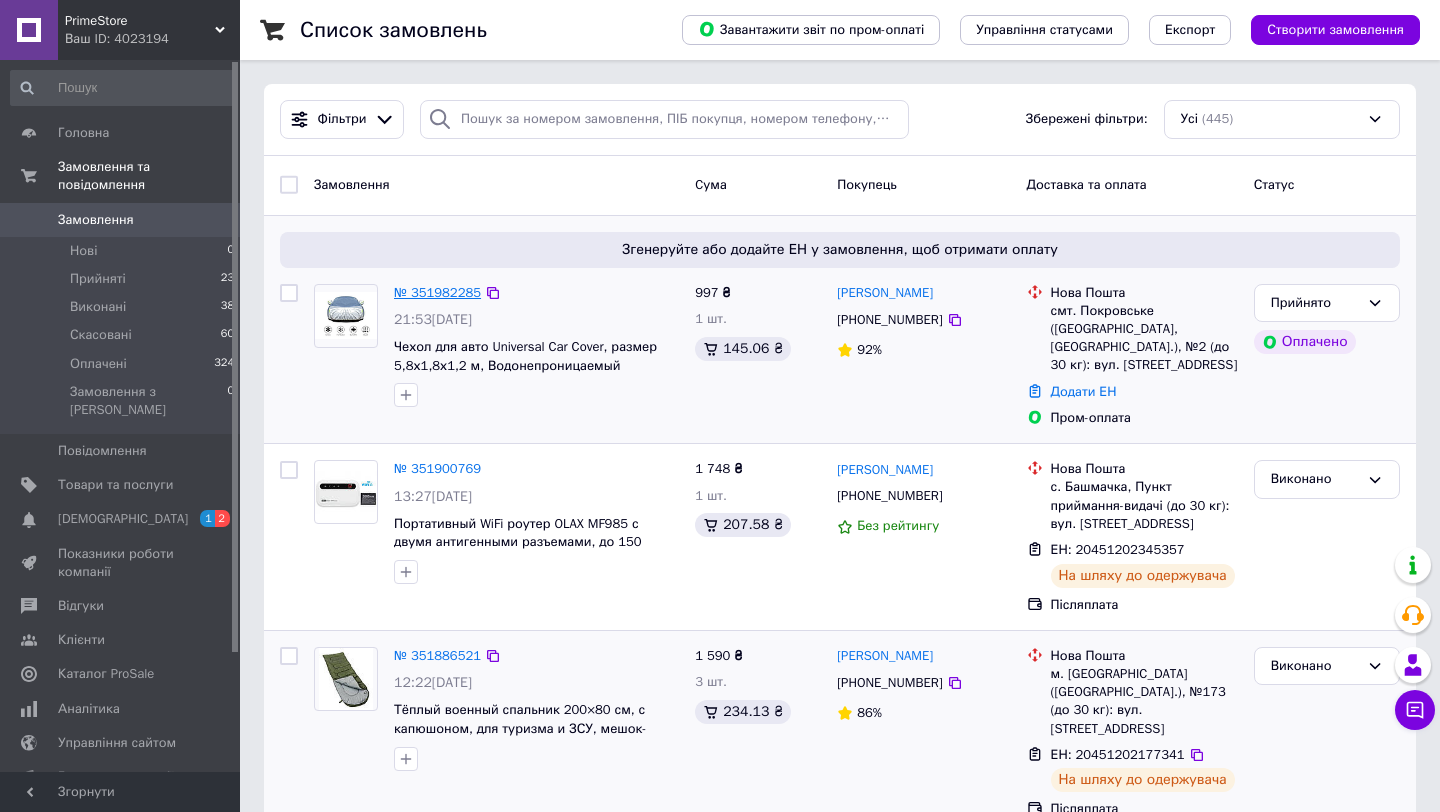 click on "№ 351982285" at bounding box center (437, 292) 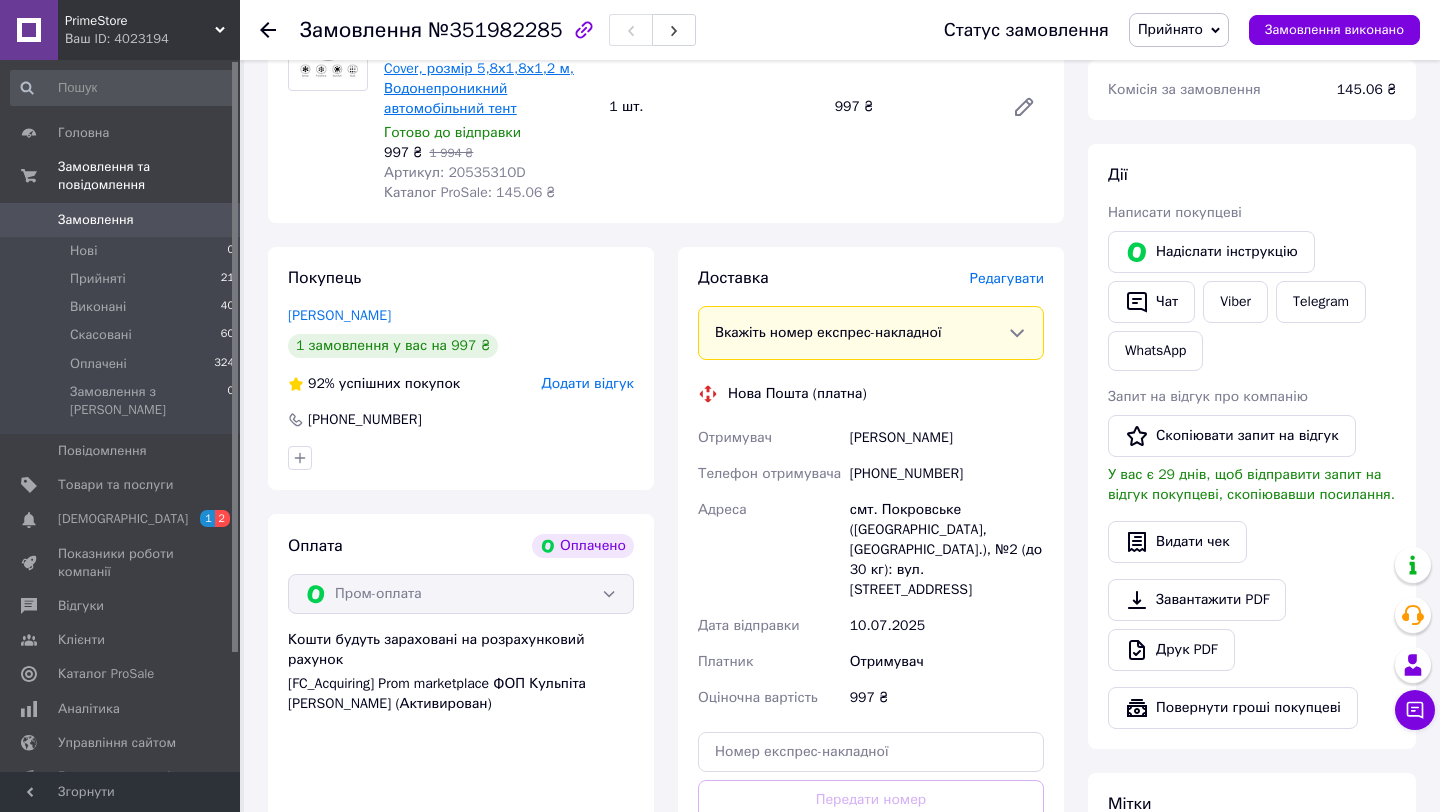 scroll, scrollTop: 276, scrollLeft: 0, axis: vertical 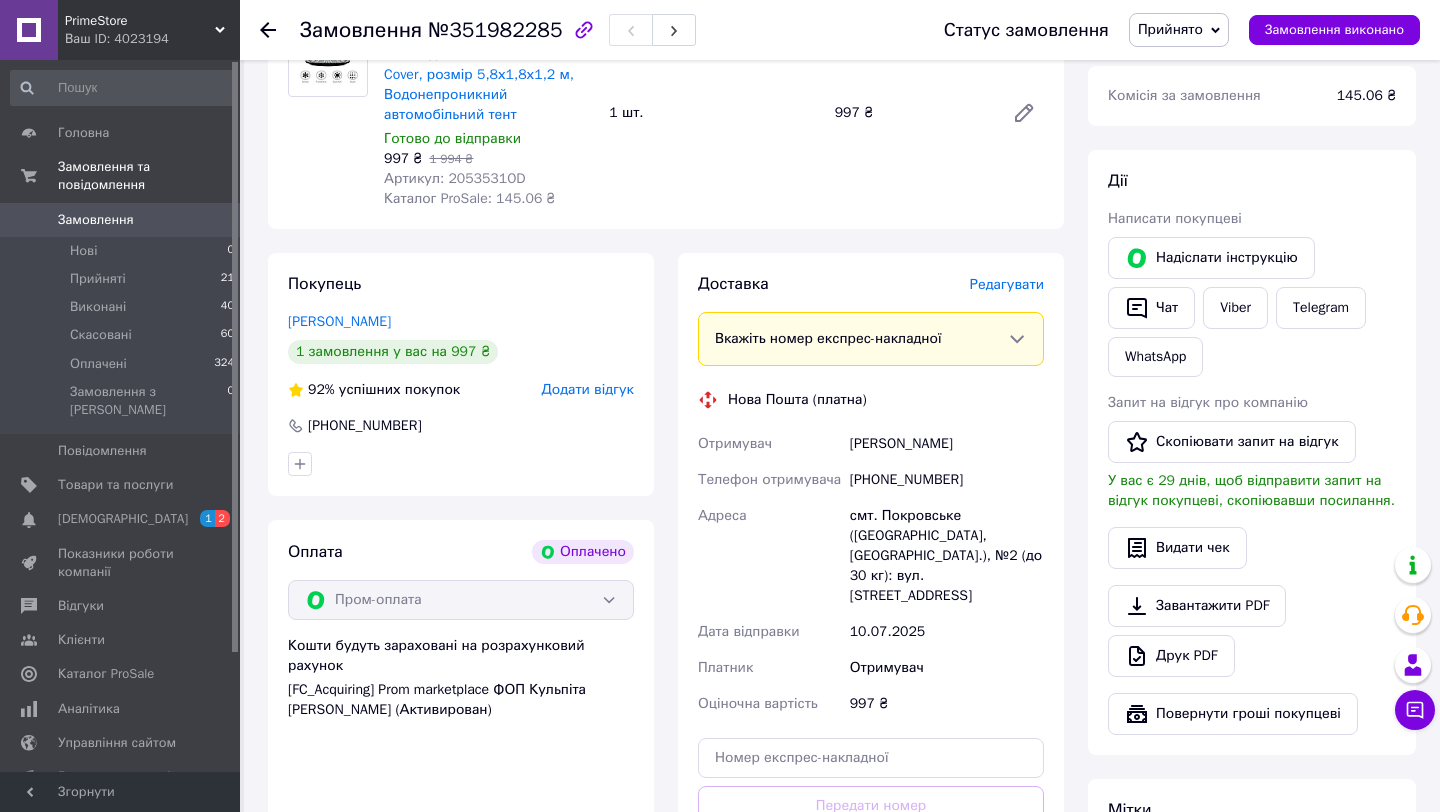 drag, startPoint x: 1004, startPoint y: 443, endPoint x: 839, endPoint y: 448, distance: 165.07574 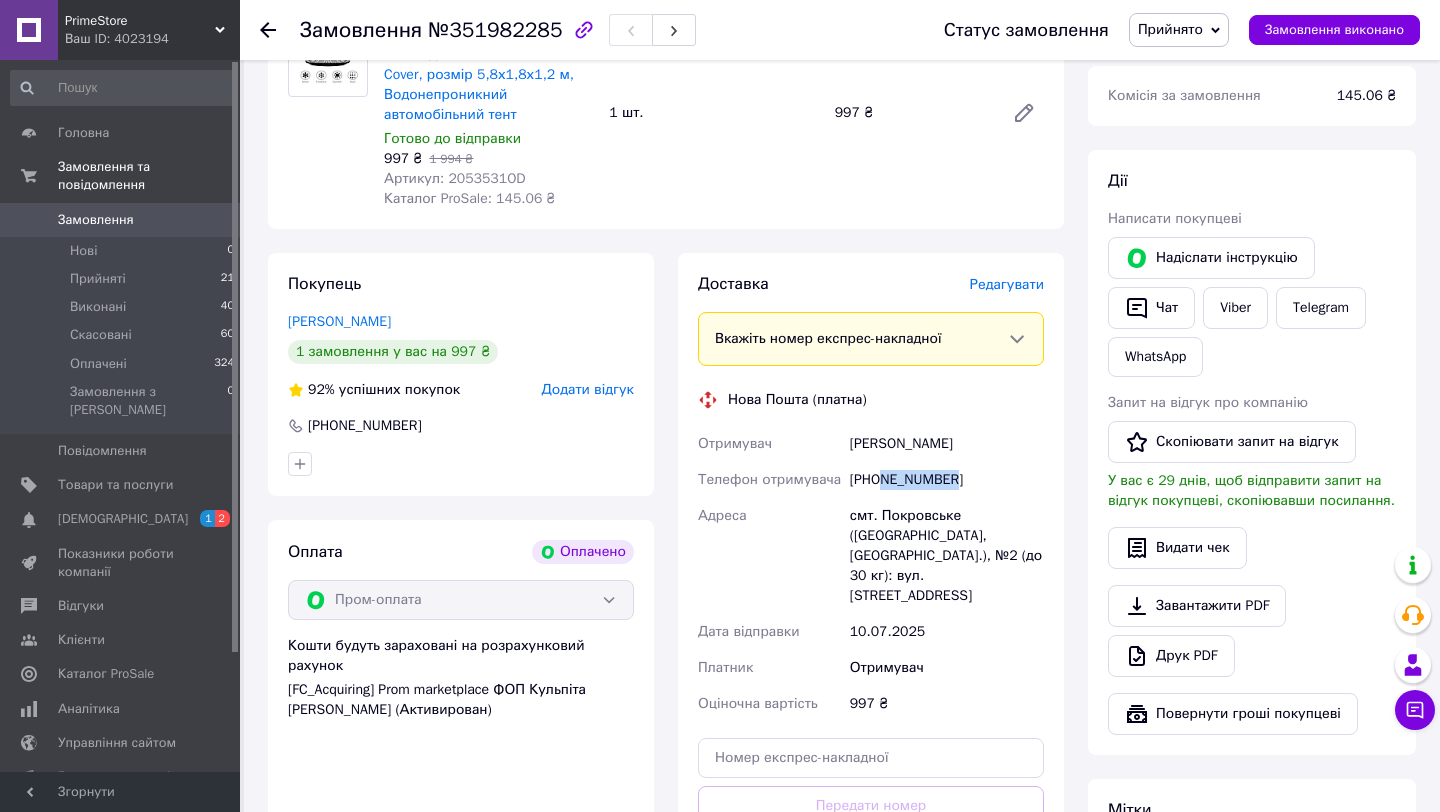 drag, startPoint x: 963, startPoint y: 481, endPoint x: 887, endPoint y: 480, distance: 76.00658 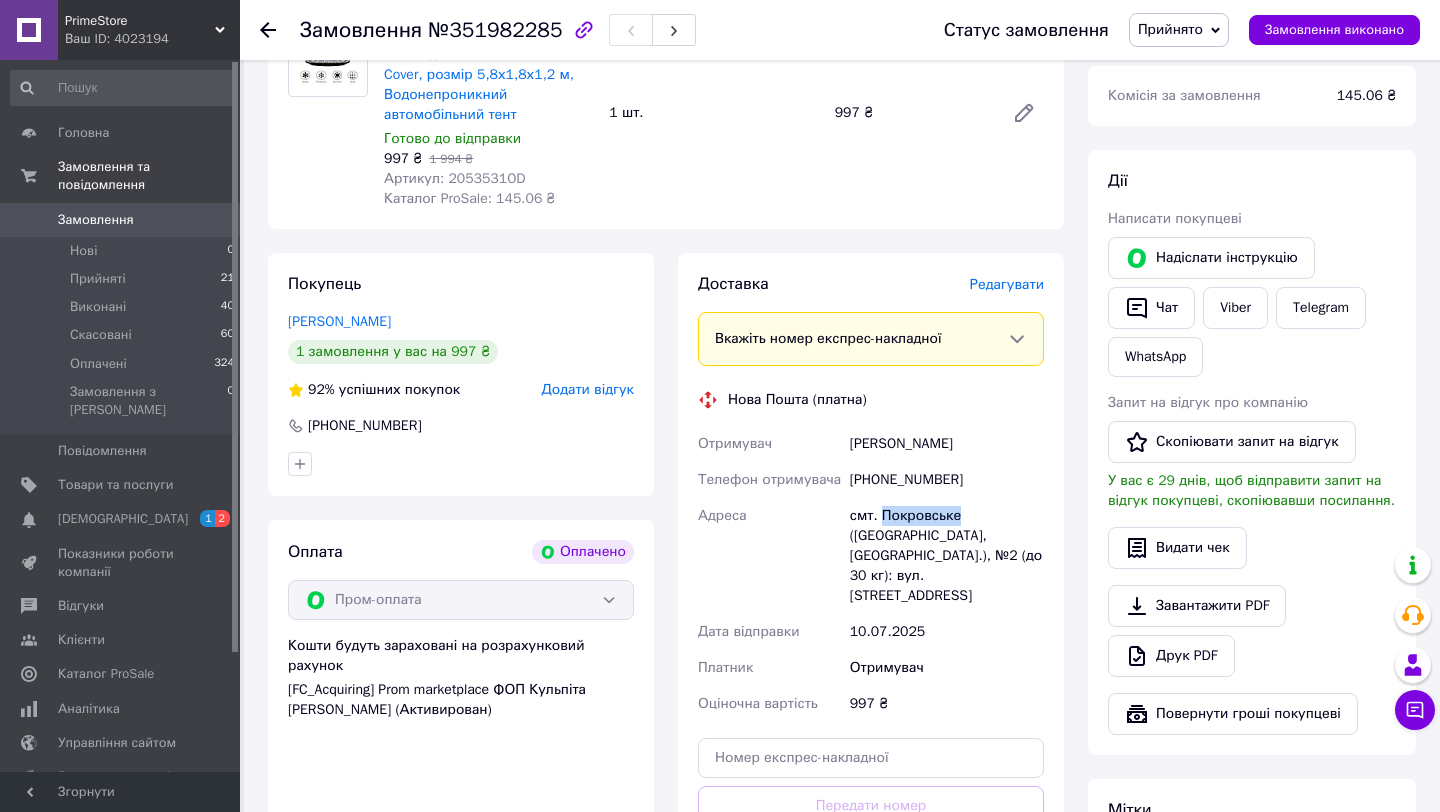 drag, startPoint x: 962, startPoint y: 519, endPoint x: 885, endPoint y: 516, distance: 77.05842 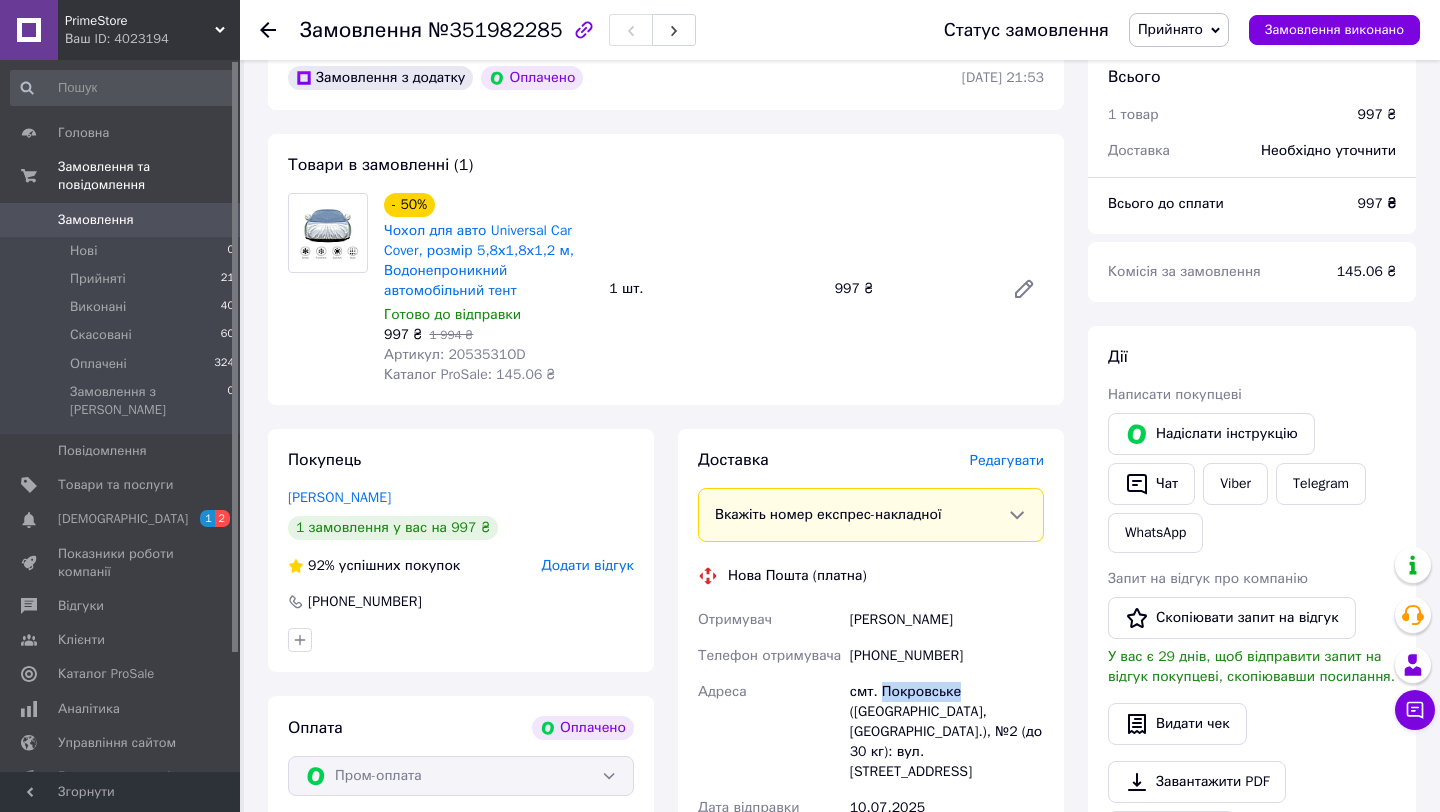 scroll, scrollTop: 0, scrollLeft: 0, axis: both 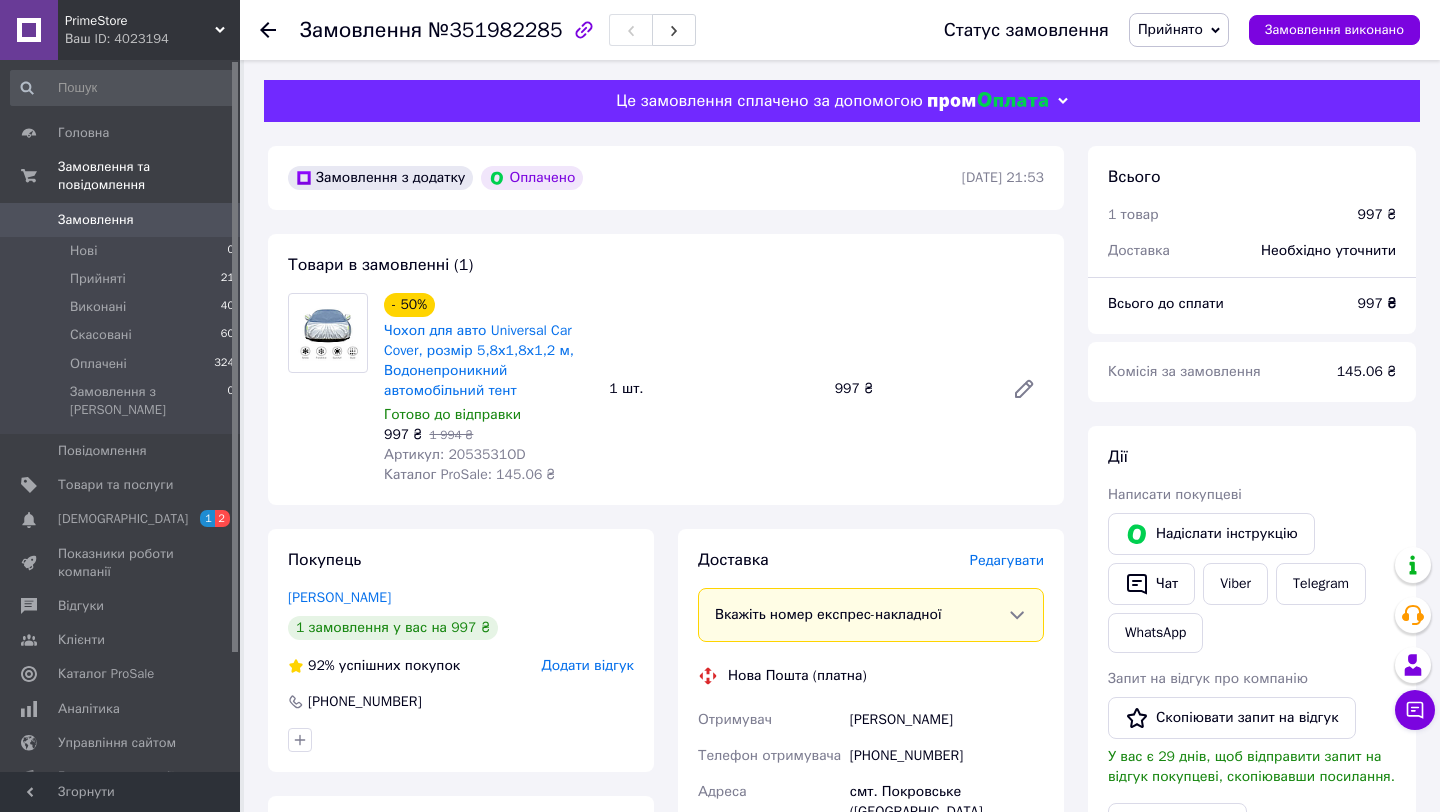 click 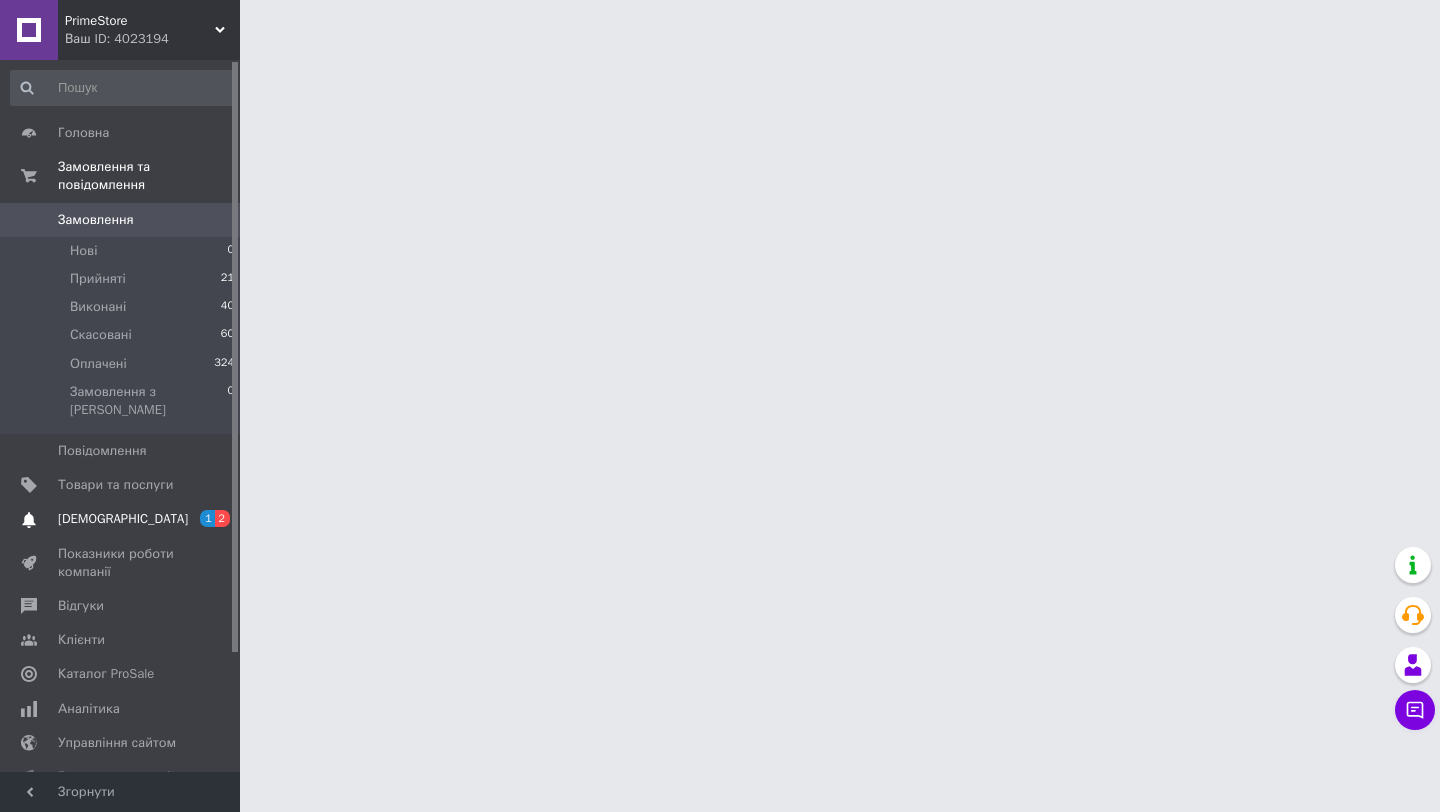 click on "[DEMOGRAPHIC_DATA]" at bounding box center (121, 519) 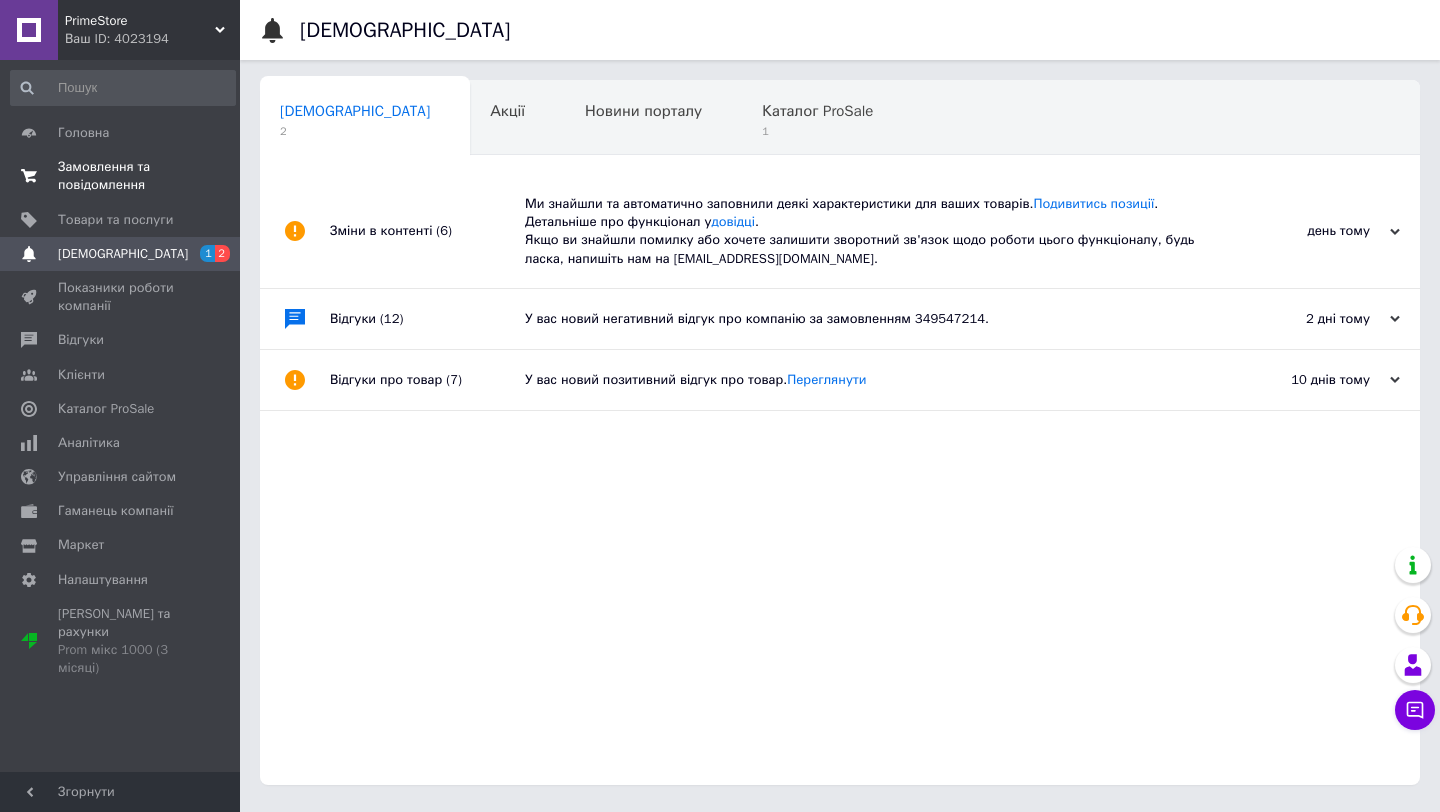 click on "0 0" at bounding box center [212, 176] 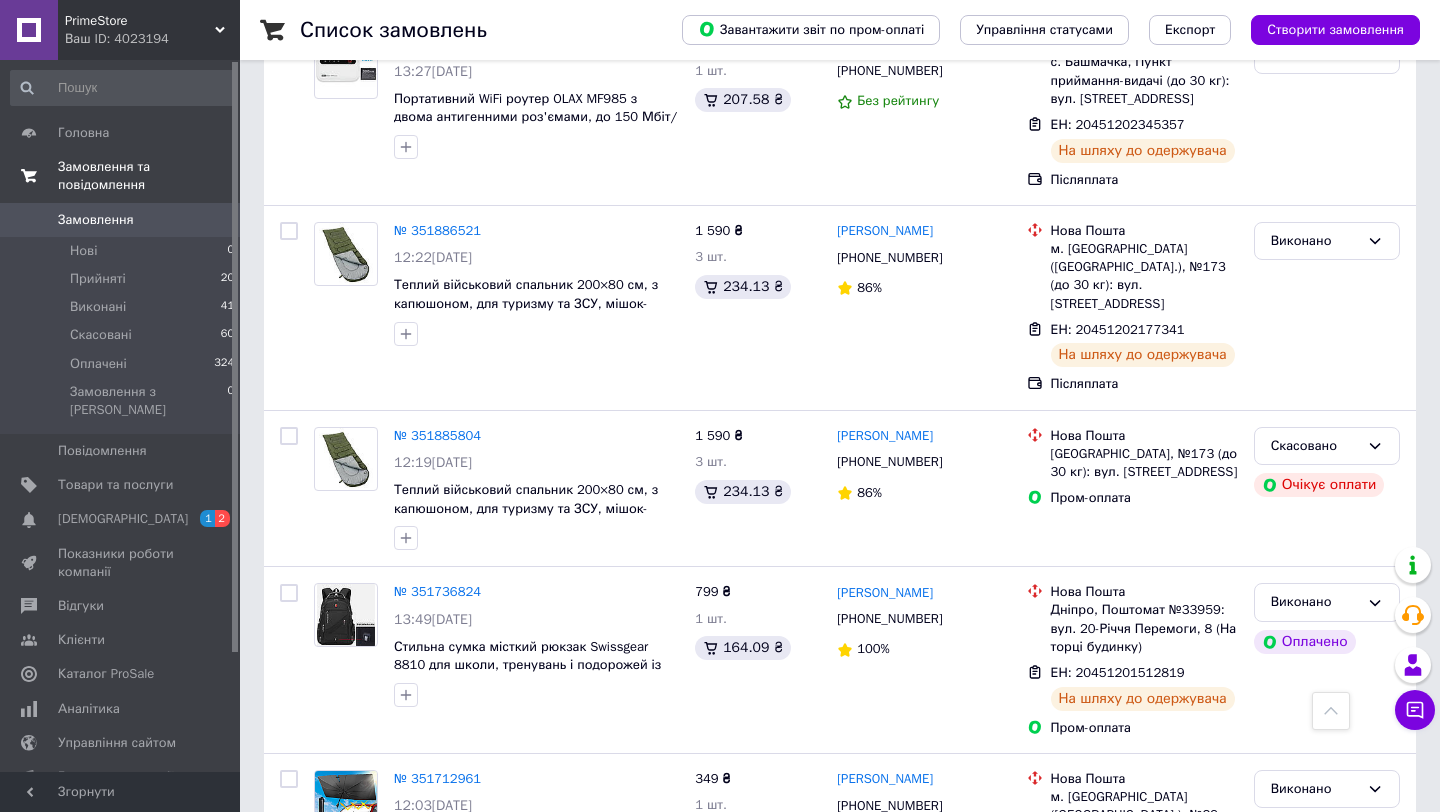 scroll, scrollTop: 436, scrollLeft: 0, axis: vertical 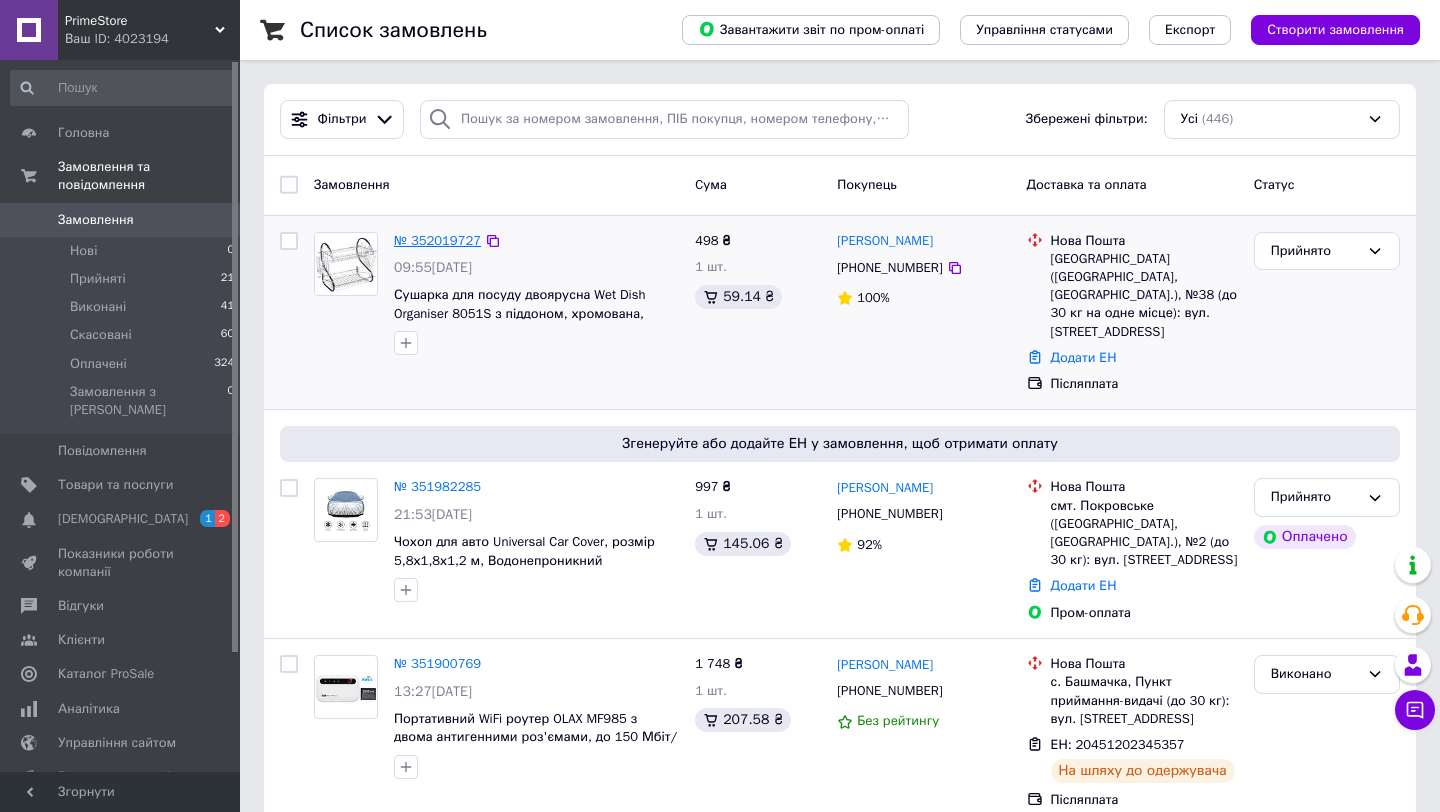 click on "№ 352019727" at bounding box center [437, 240] 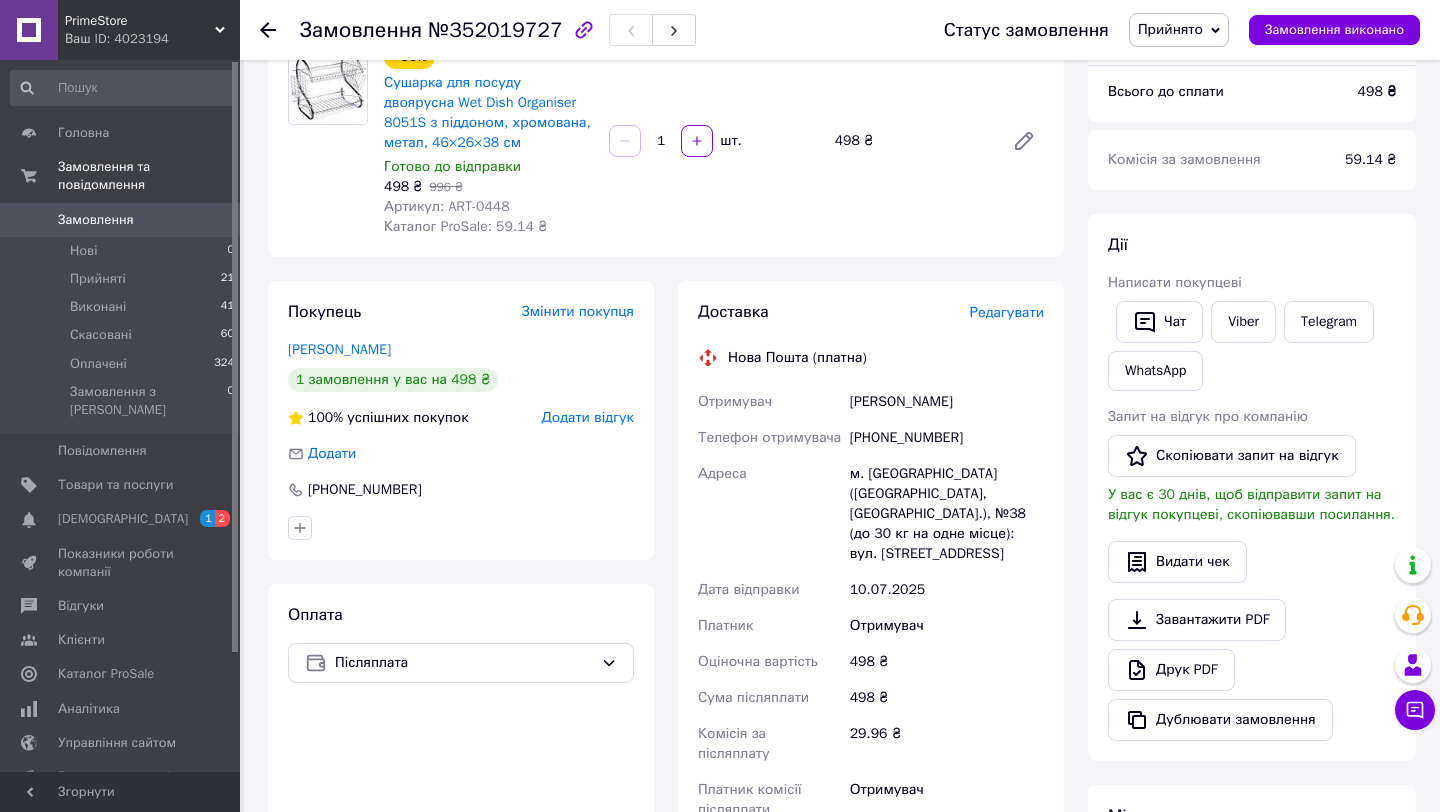 scroll, scrollTop: 191, scrollLeft: 0, axis: vertical 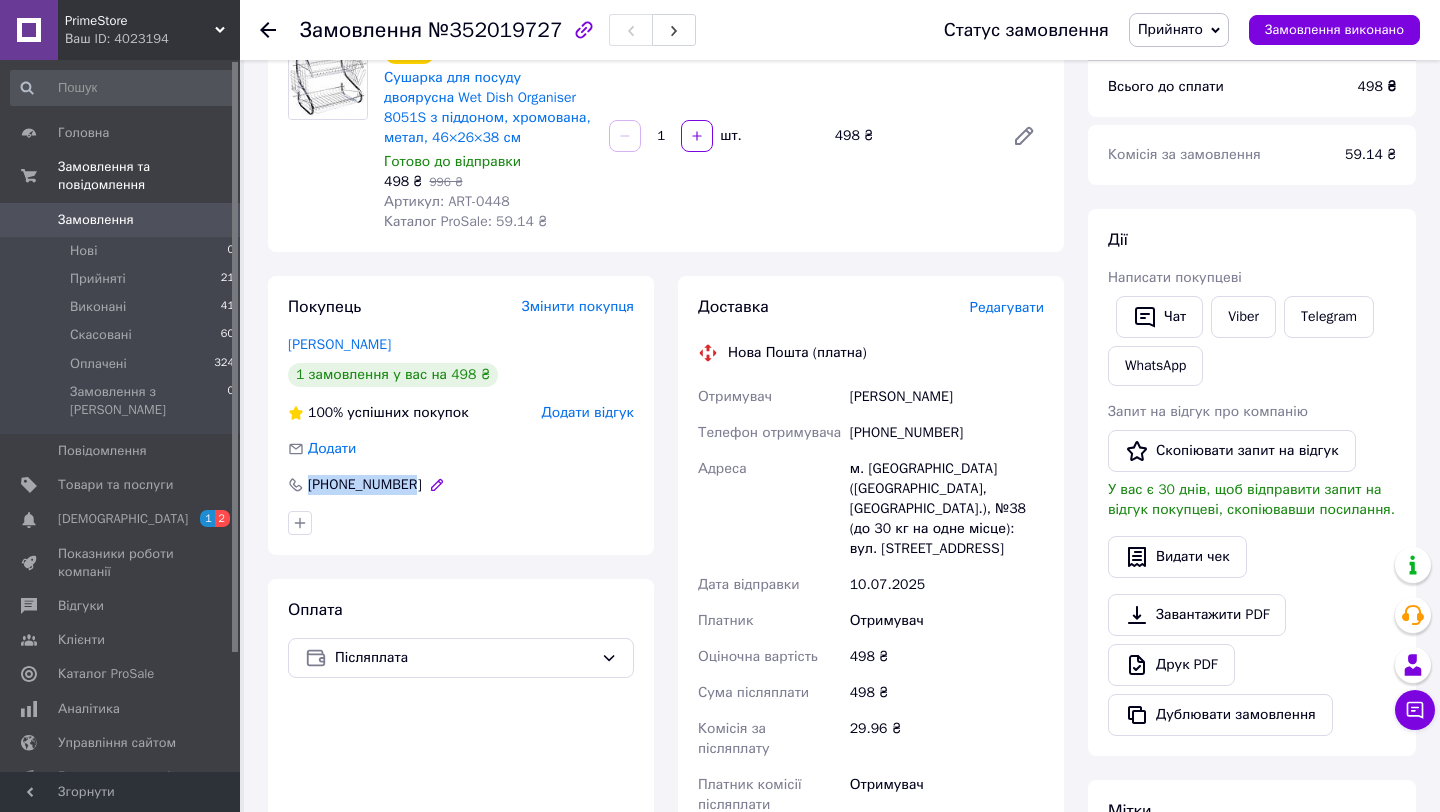 drag, startPoint x: 416, startPoint y: 484, endPoint x: 300, endPoint y: 489, distance: 116.10771 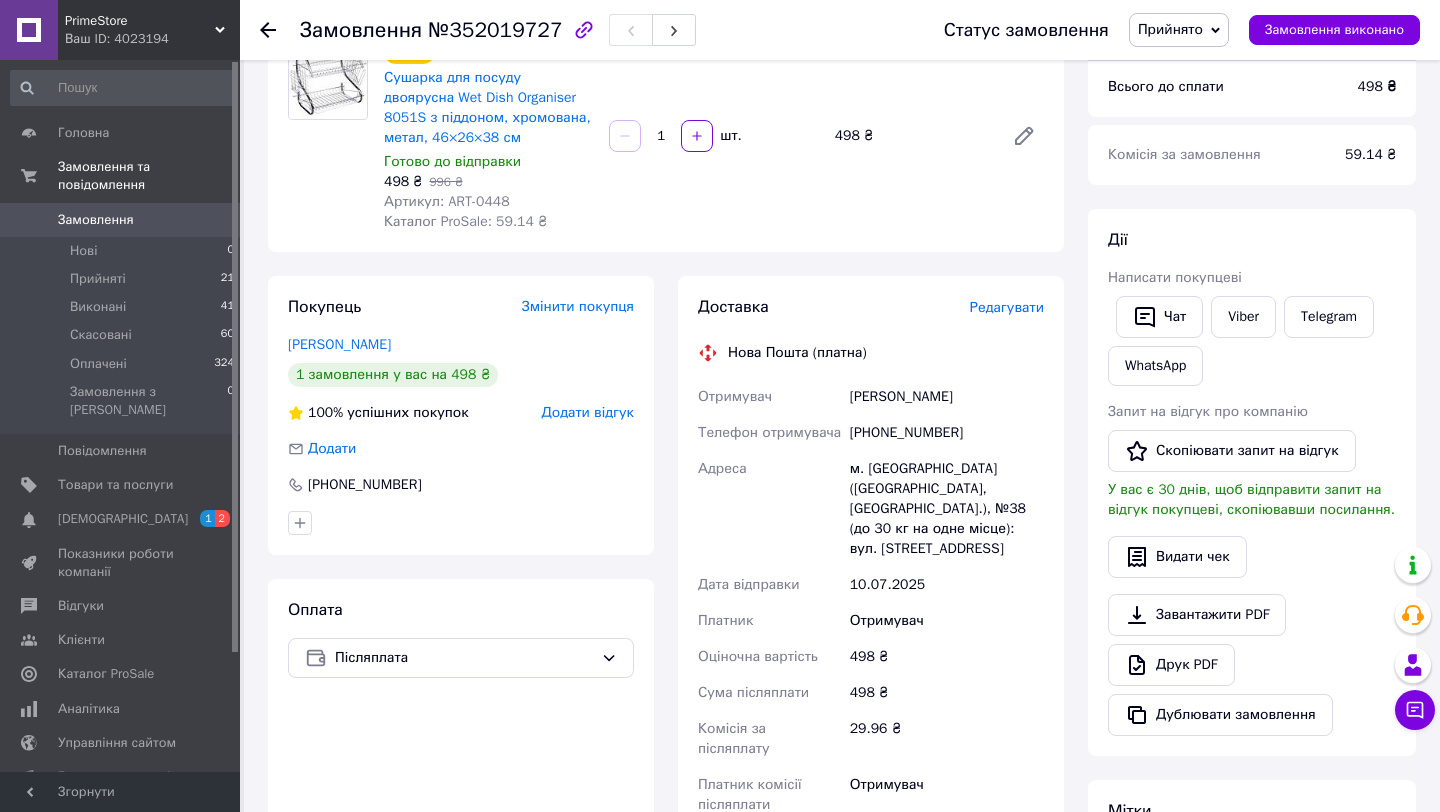 drag, startPoint x: 532, startPoint y: 189, endPoint x: 465, endPoint y: 187, distance: 67.02985 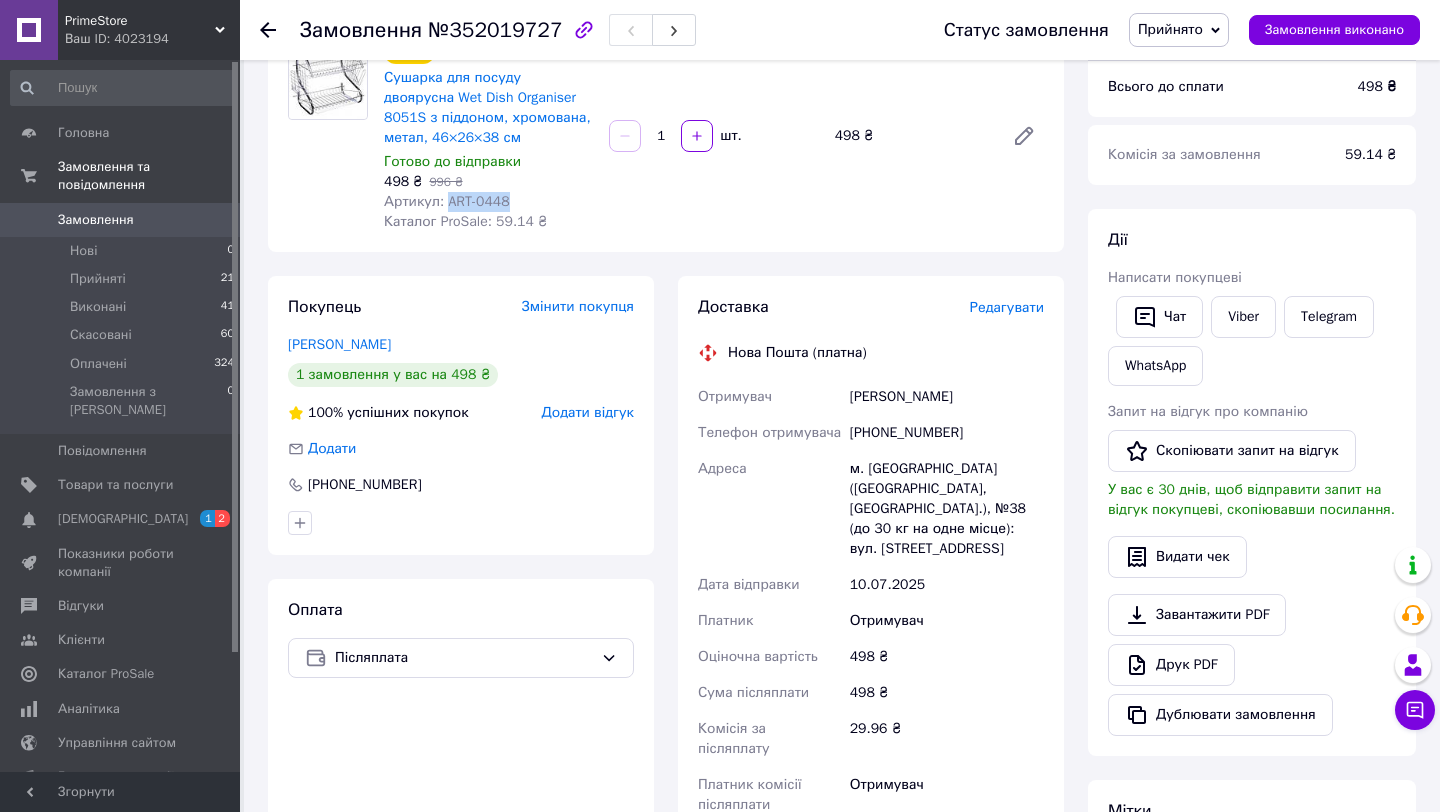 drag, startPoint x: 520, startPoint y: 199, endPoint x: 448, endPoint y: 200, distance: 72.00694 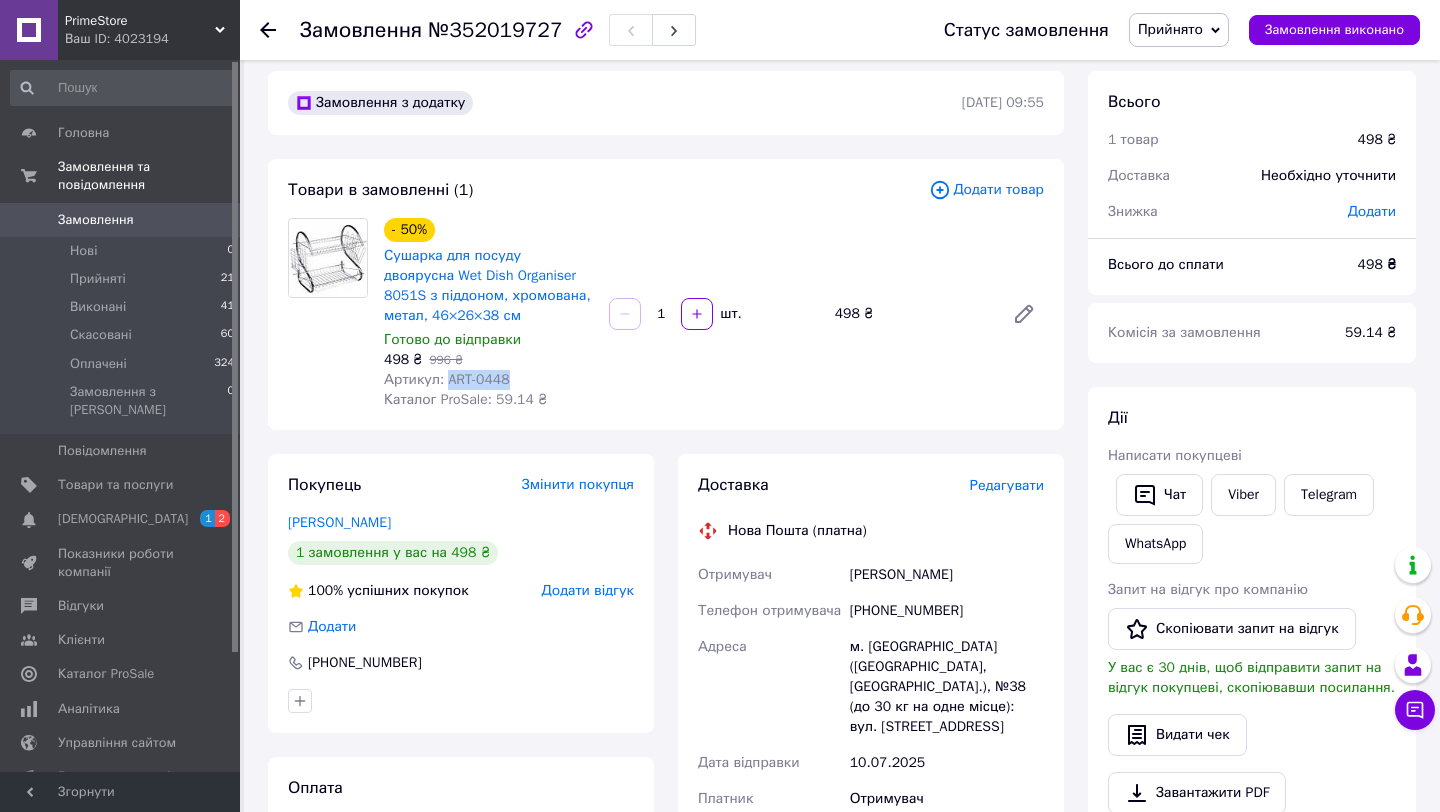 scroll, scrollTop: 0, scrollLeft: 0, axis: both 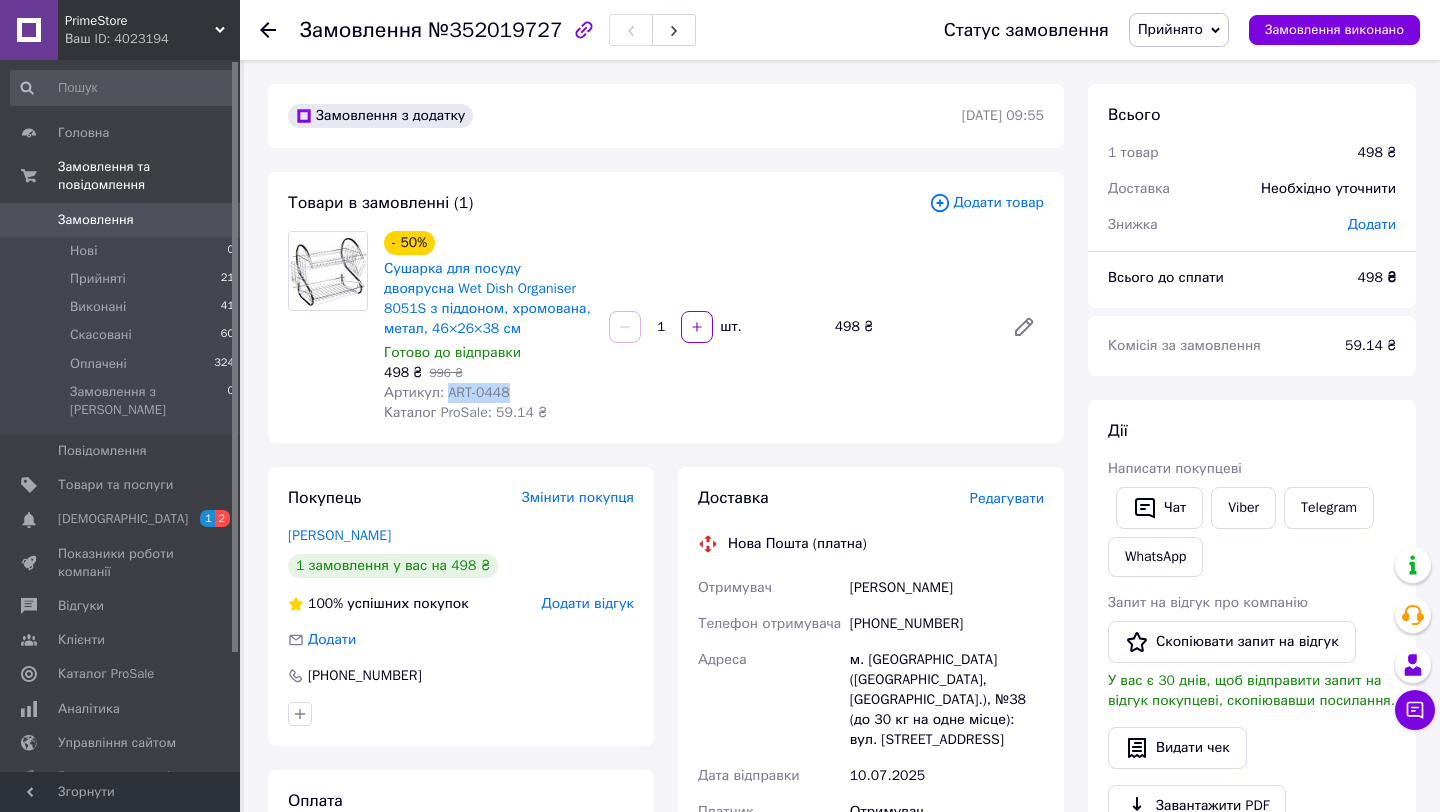 click on "Замовлення" at bounding box center [96, 220] 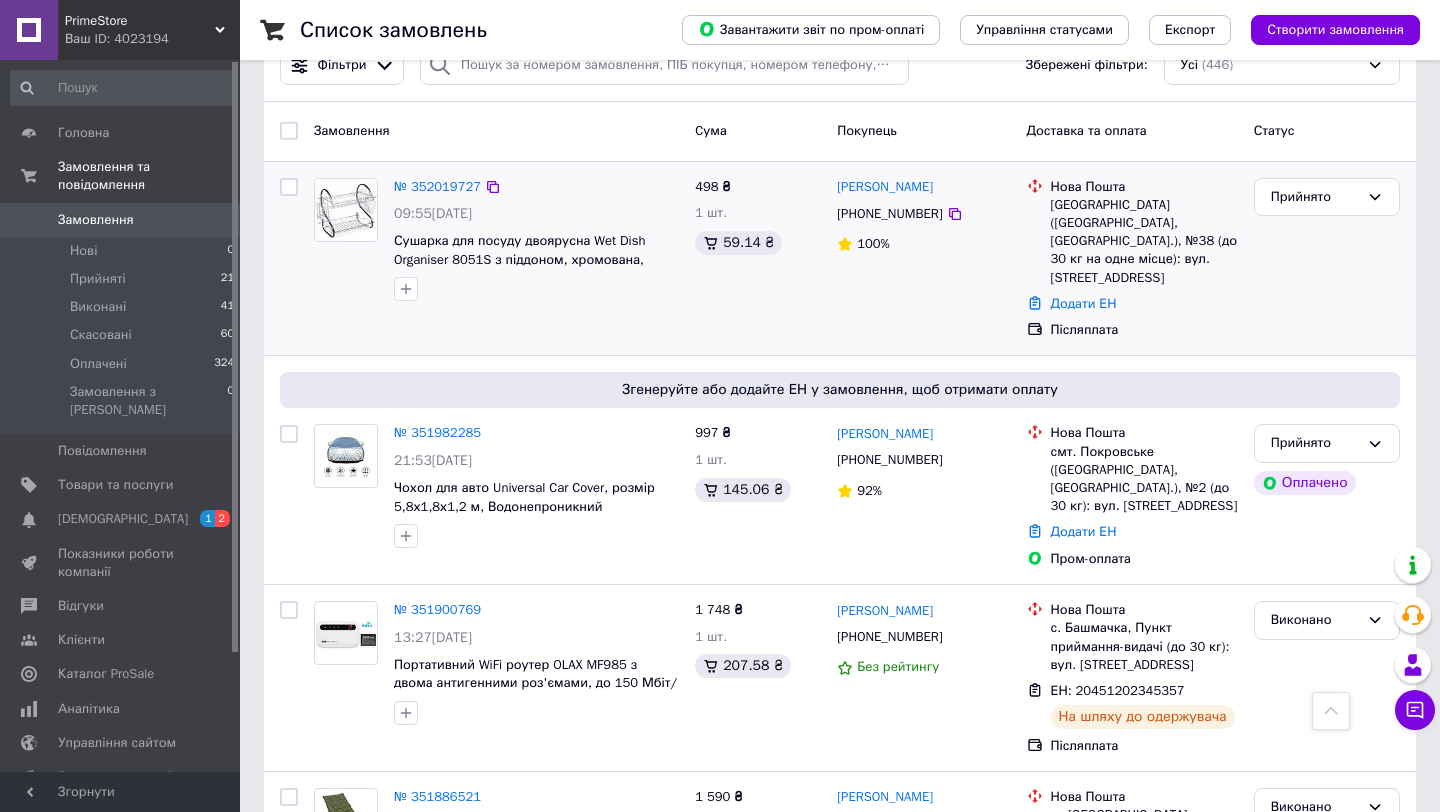 scroll, scrollTop: 0, scrollLeft: 0, axis: both 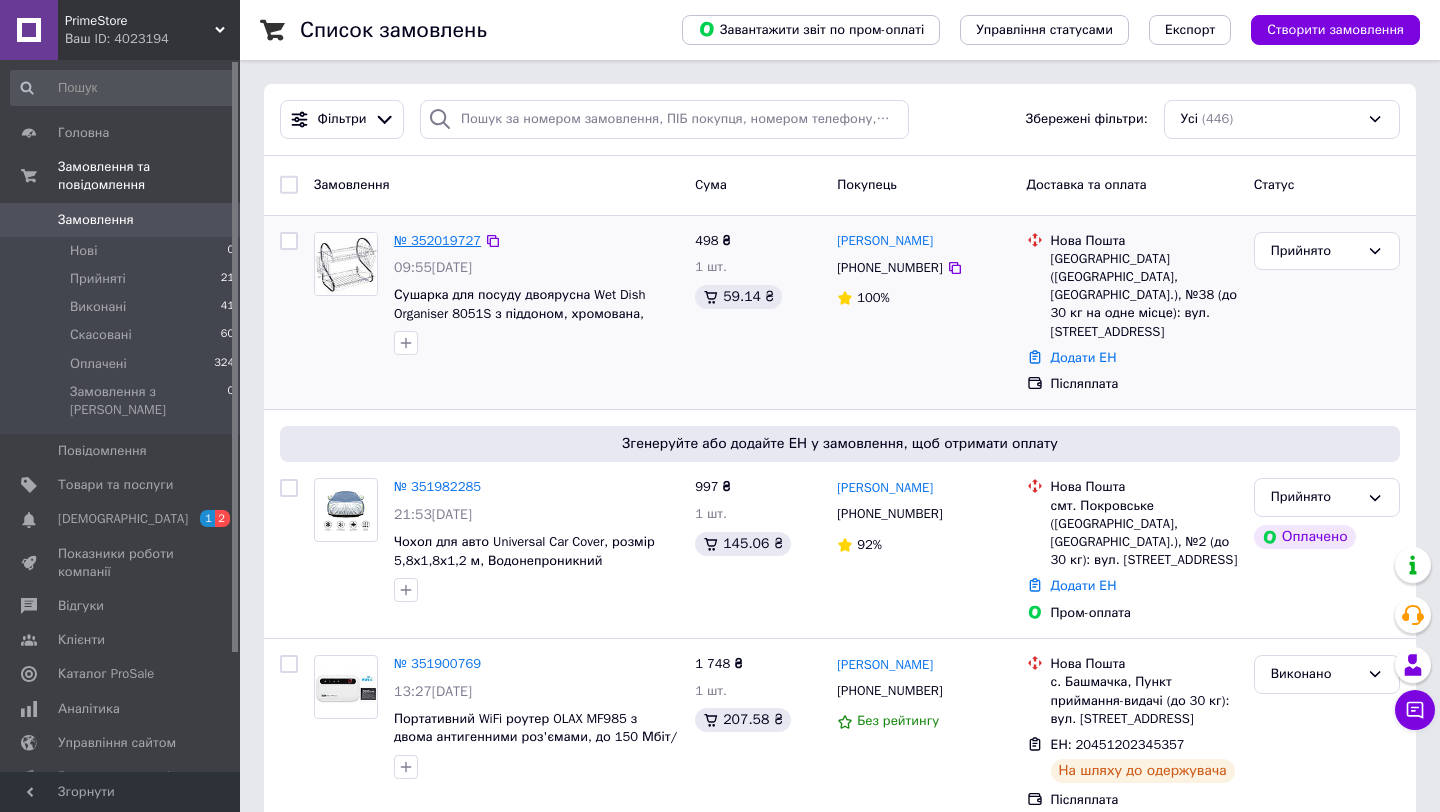 click on "№ 352019727" at bounding box center [437, 240] 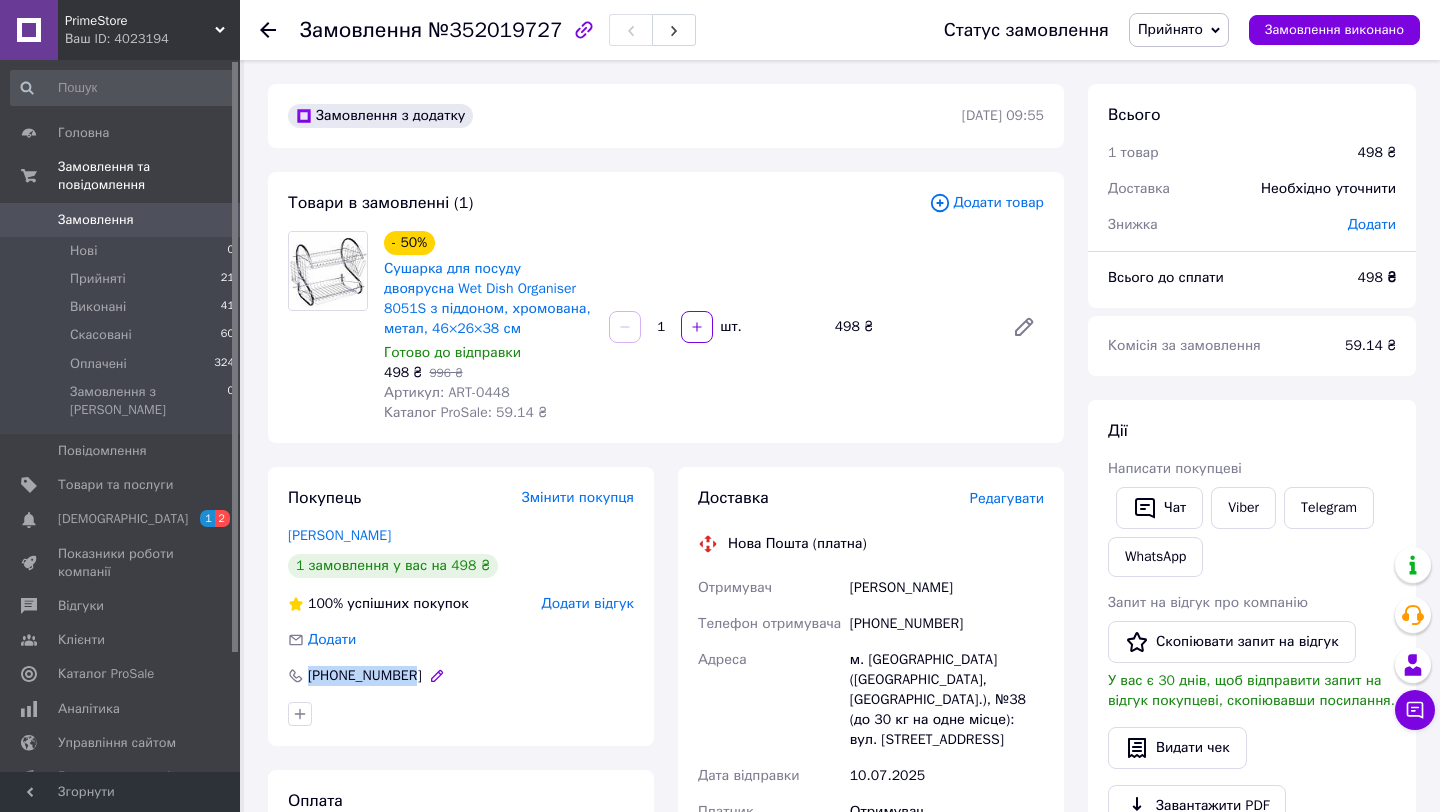 drag, startPoint x: 418, startPoint y: 671, endPoint x: 302, endPoint y: 681, distance: 116.43024 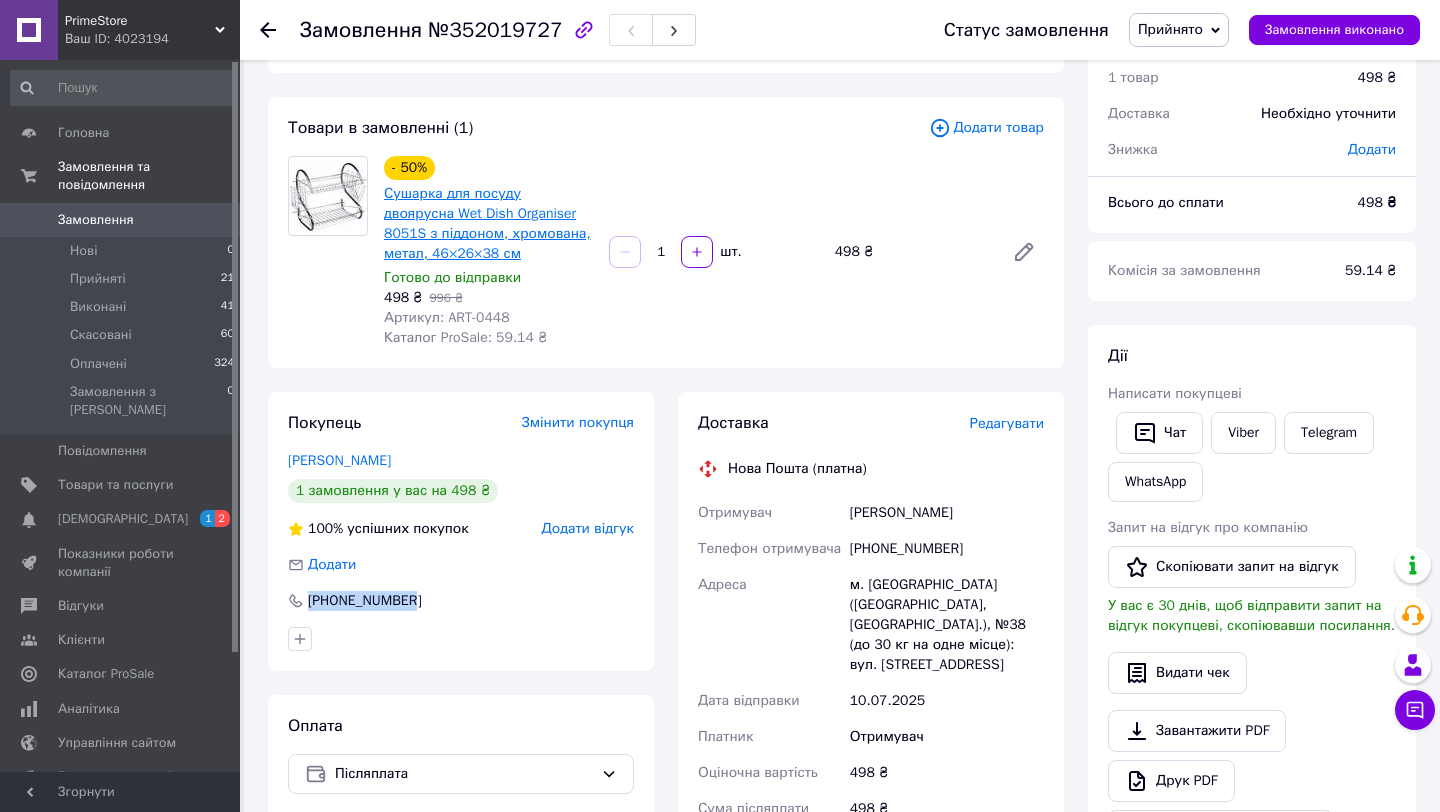 scroll, scrollTop: 104, scrollLeft: 0, axis: vertical 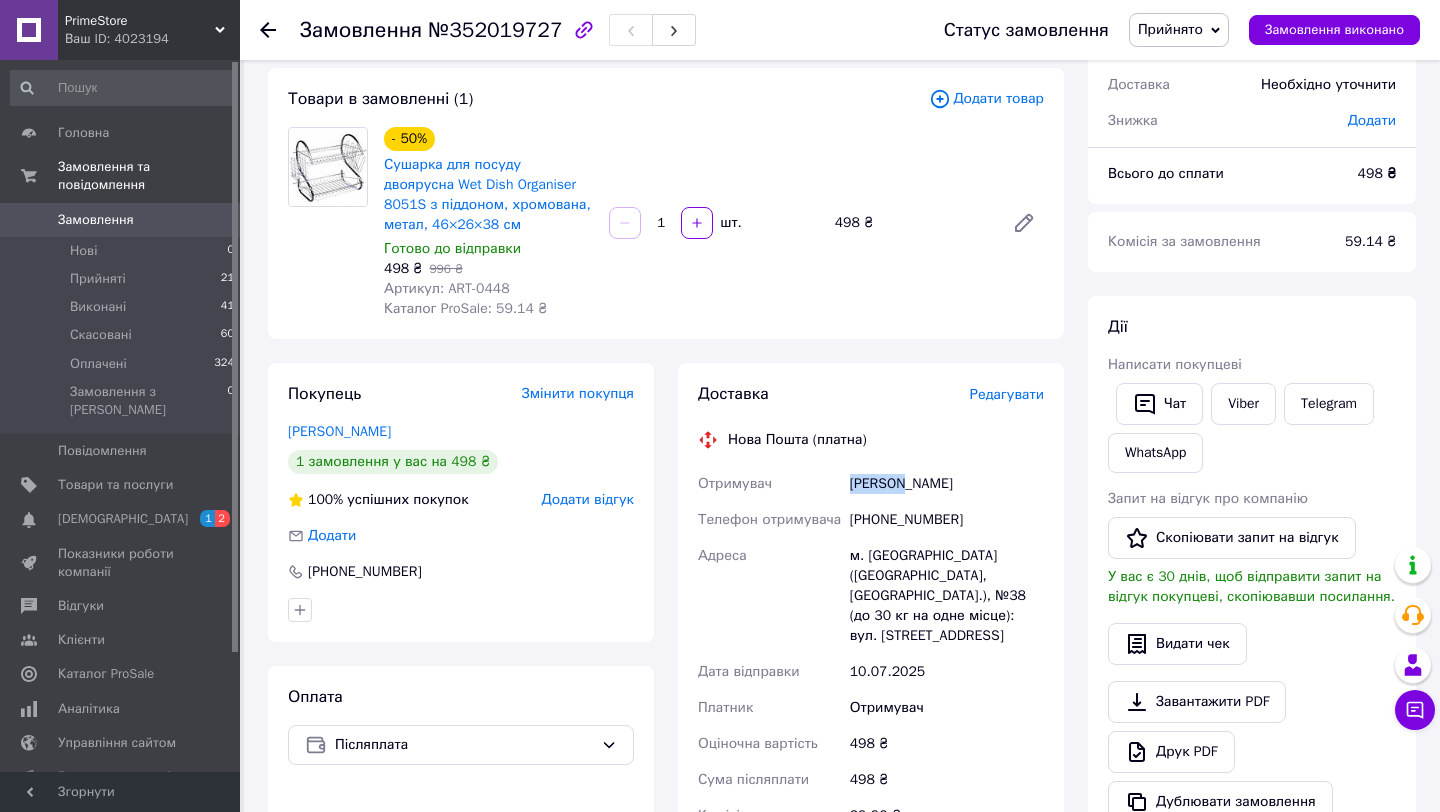 drag, startPoint x: 908, startPoint y: 481, endPoint x: 824, endPoint y: 485, distance: 84.095184 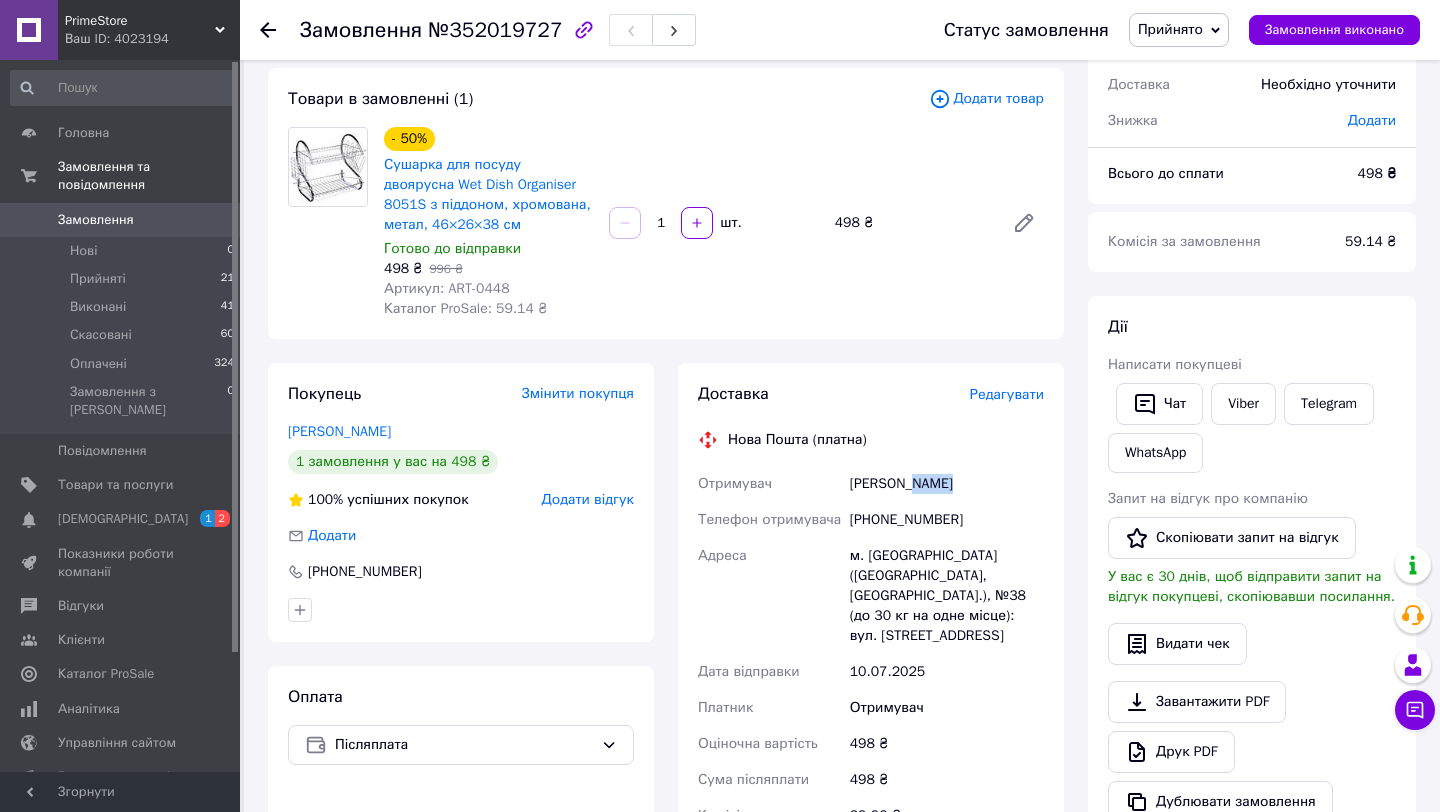 drag, startPoint x: 962, startPoint y: 489, endPoint x: 913, endPoint y: 488, distance: 49.010204 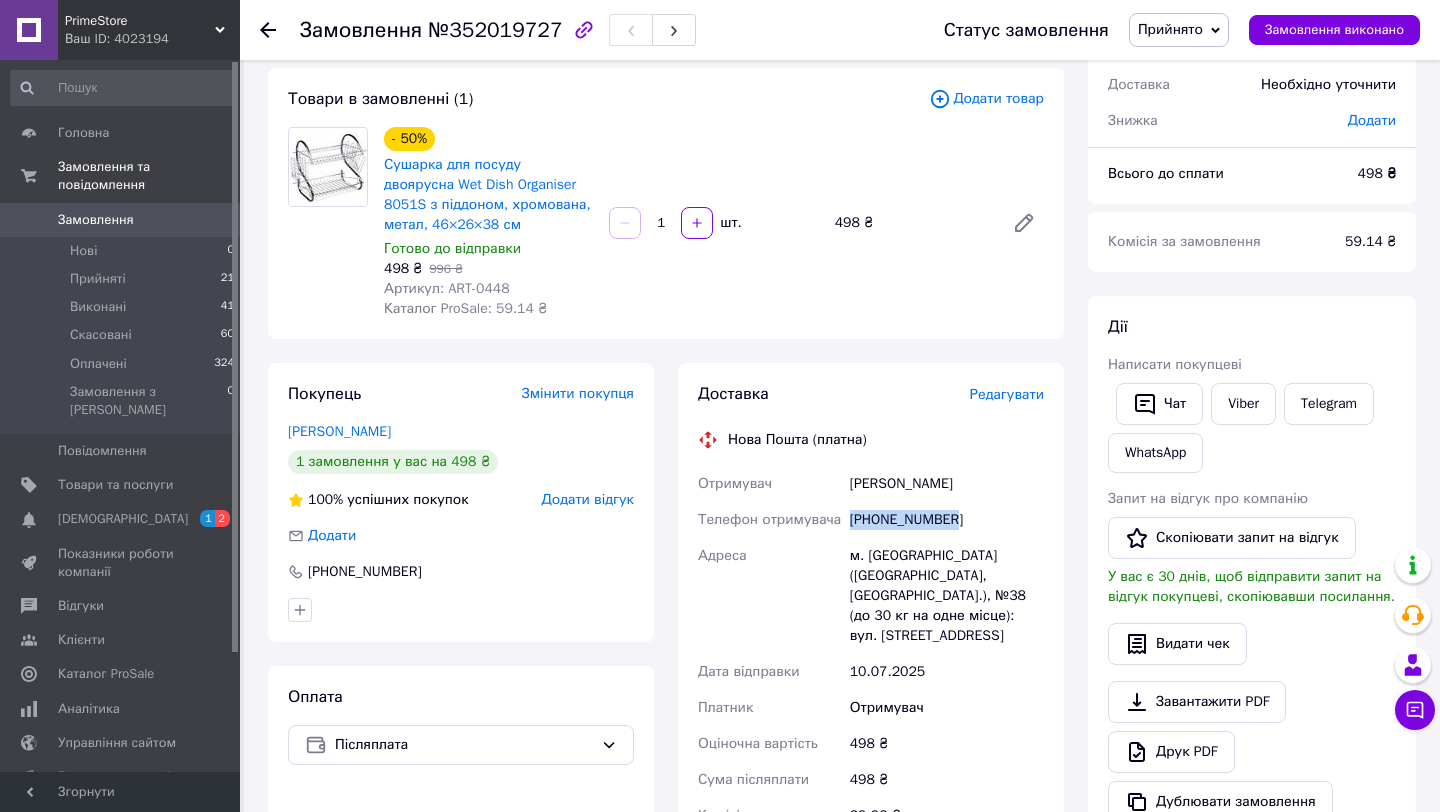 drag, startPoint x: 968, startPoint y: 512, endPoint x: 849, endPoint y: 516, distance: 119.06721 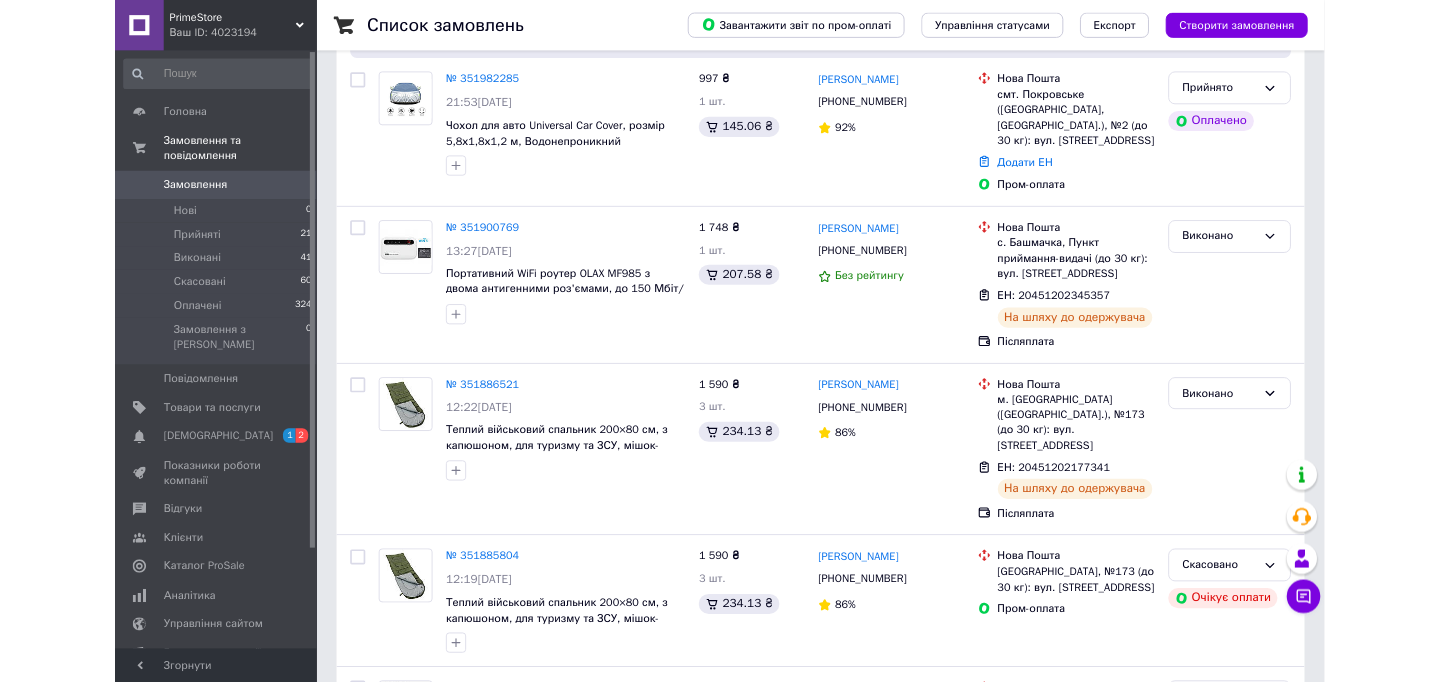 scroll, scrollTop: 399, scrollLeft: 0, axis: vertical 